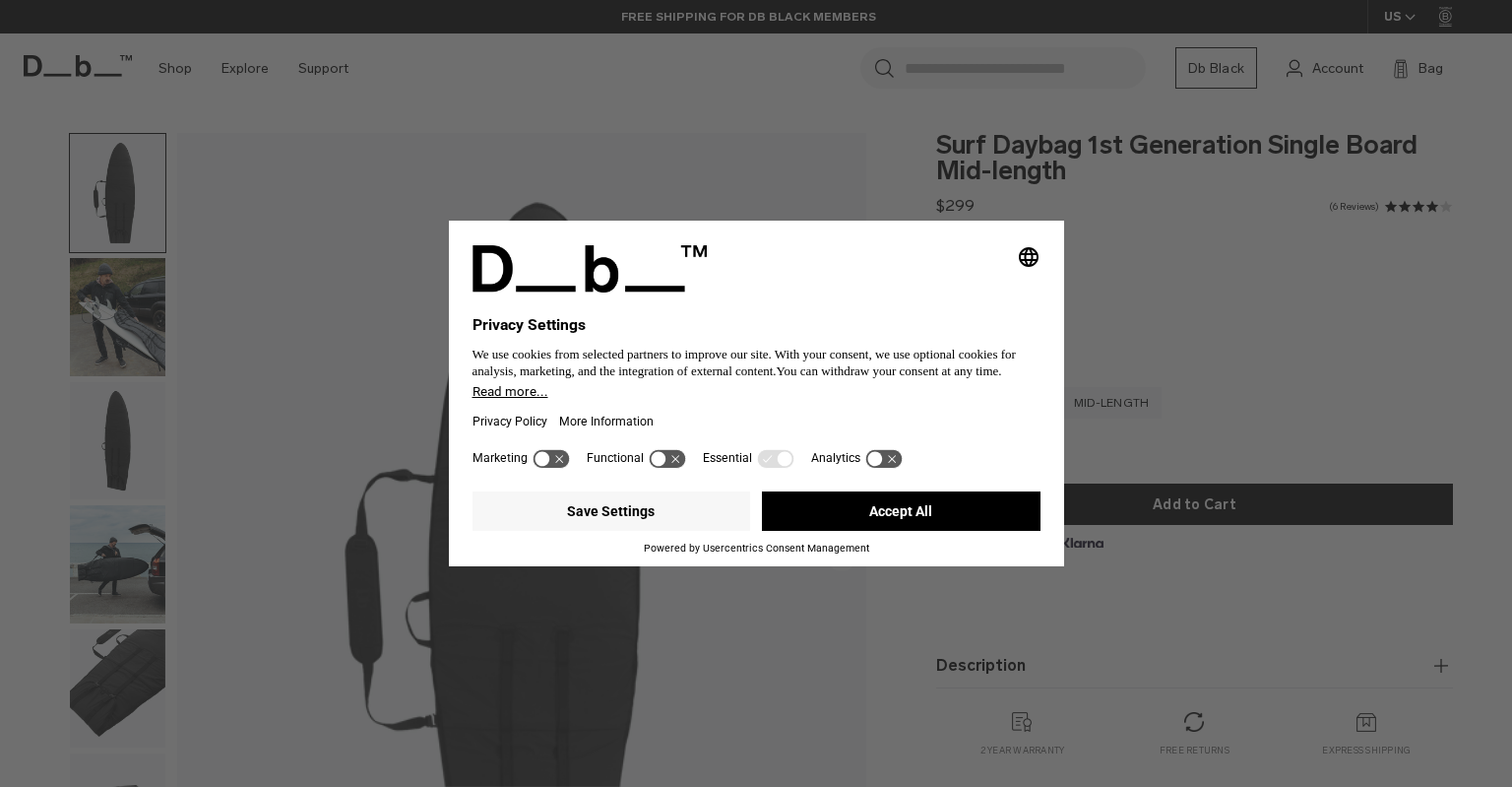 scroll, scrollTop: 0, scrollLeft: 0, axis: both 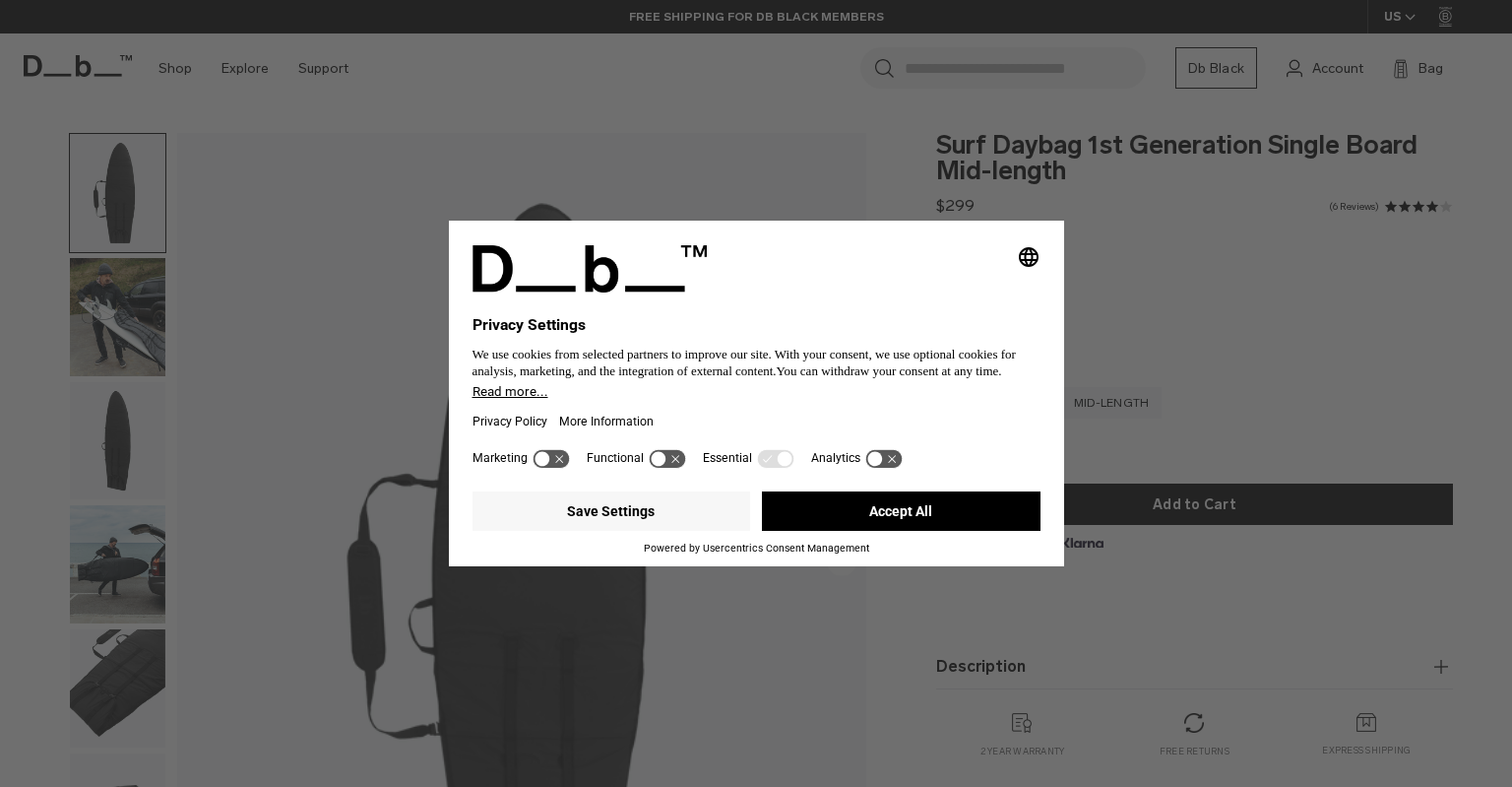 click 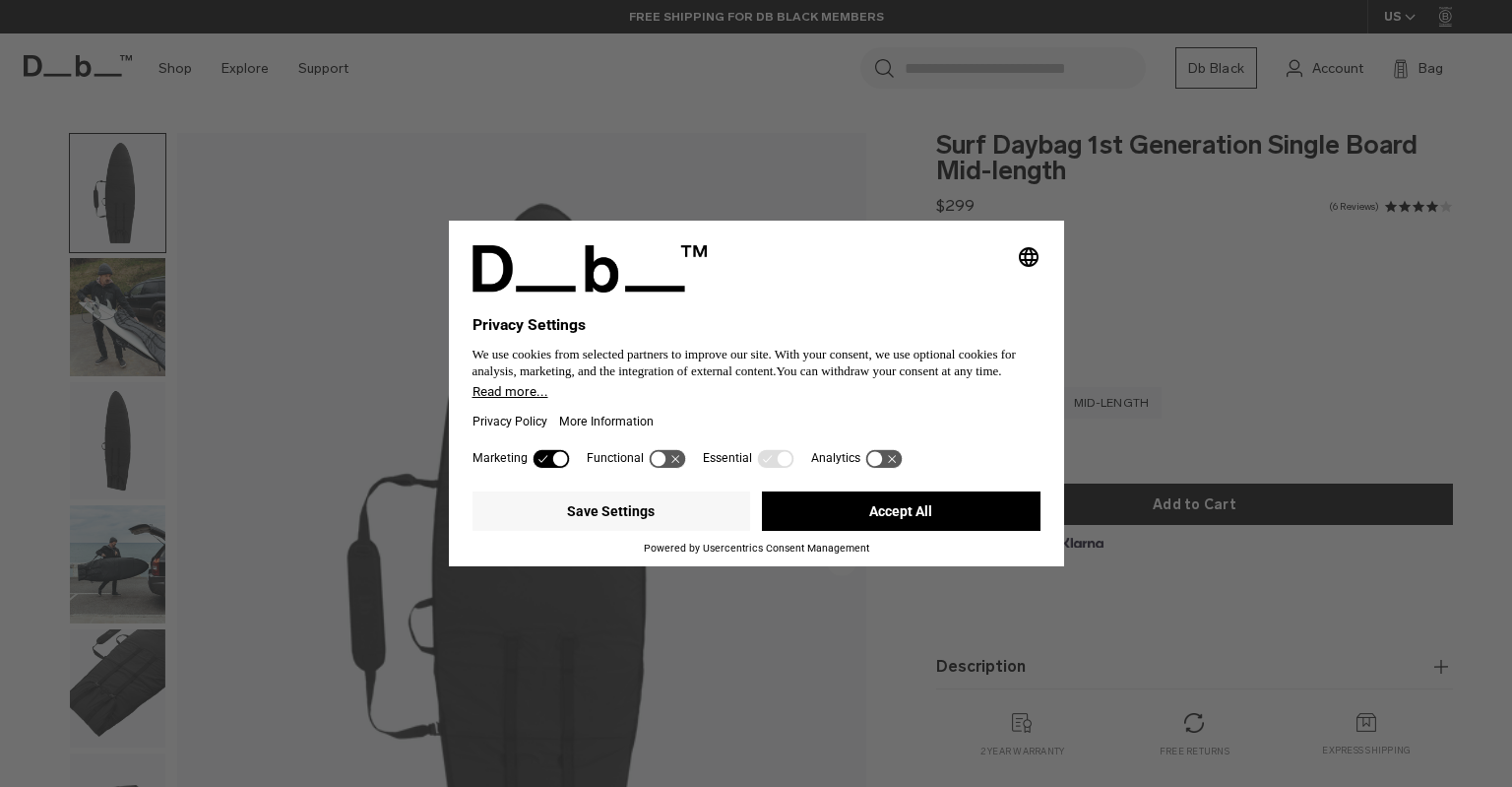drag, startPoint x: 552, startPoint y: 468, endPoint x: 564, endPoint y: 476, distance: 14.422205 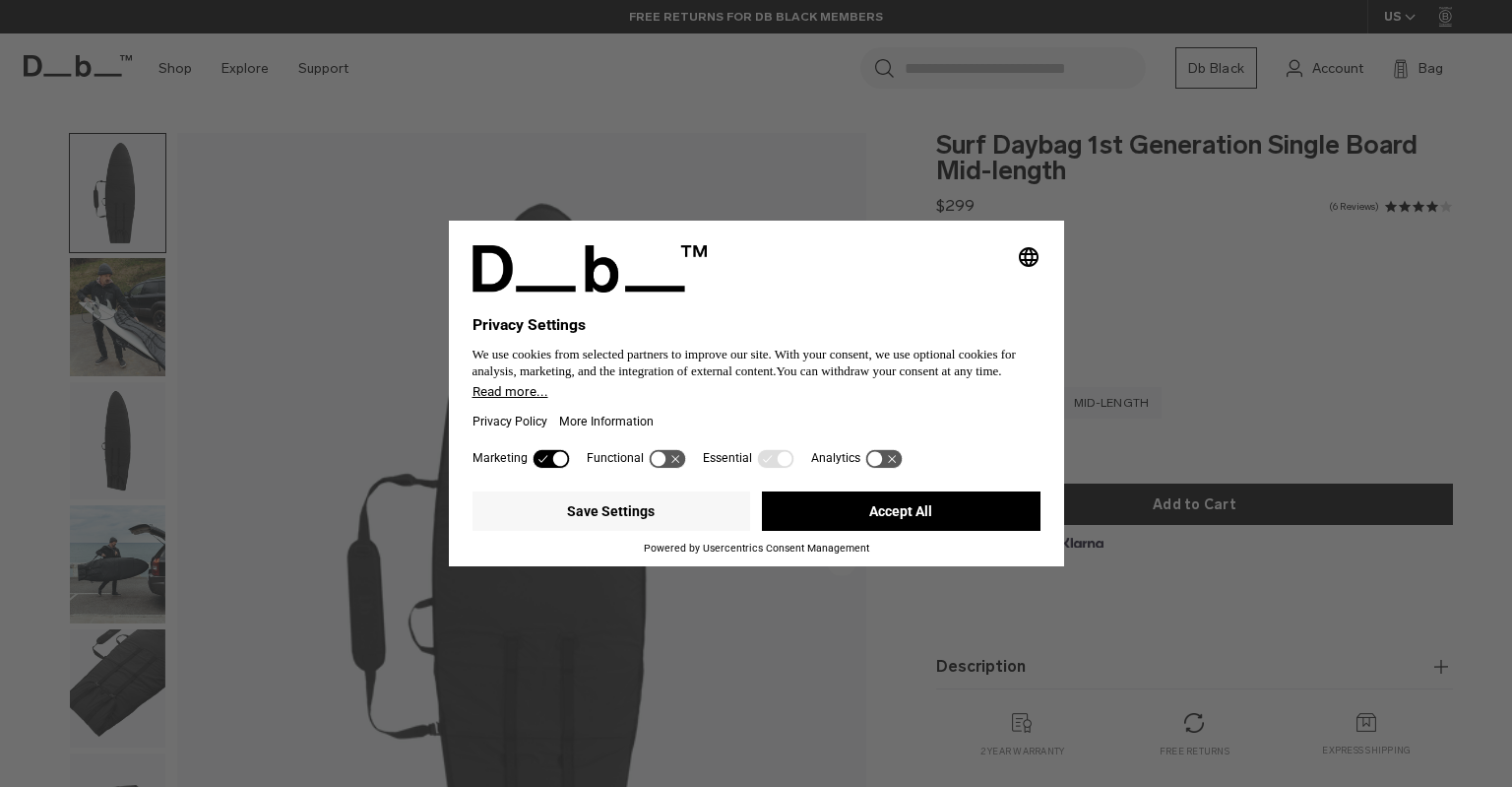 click 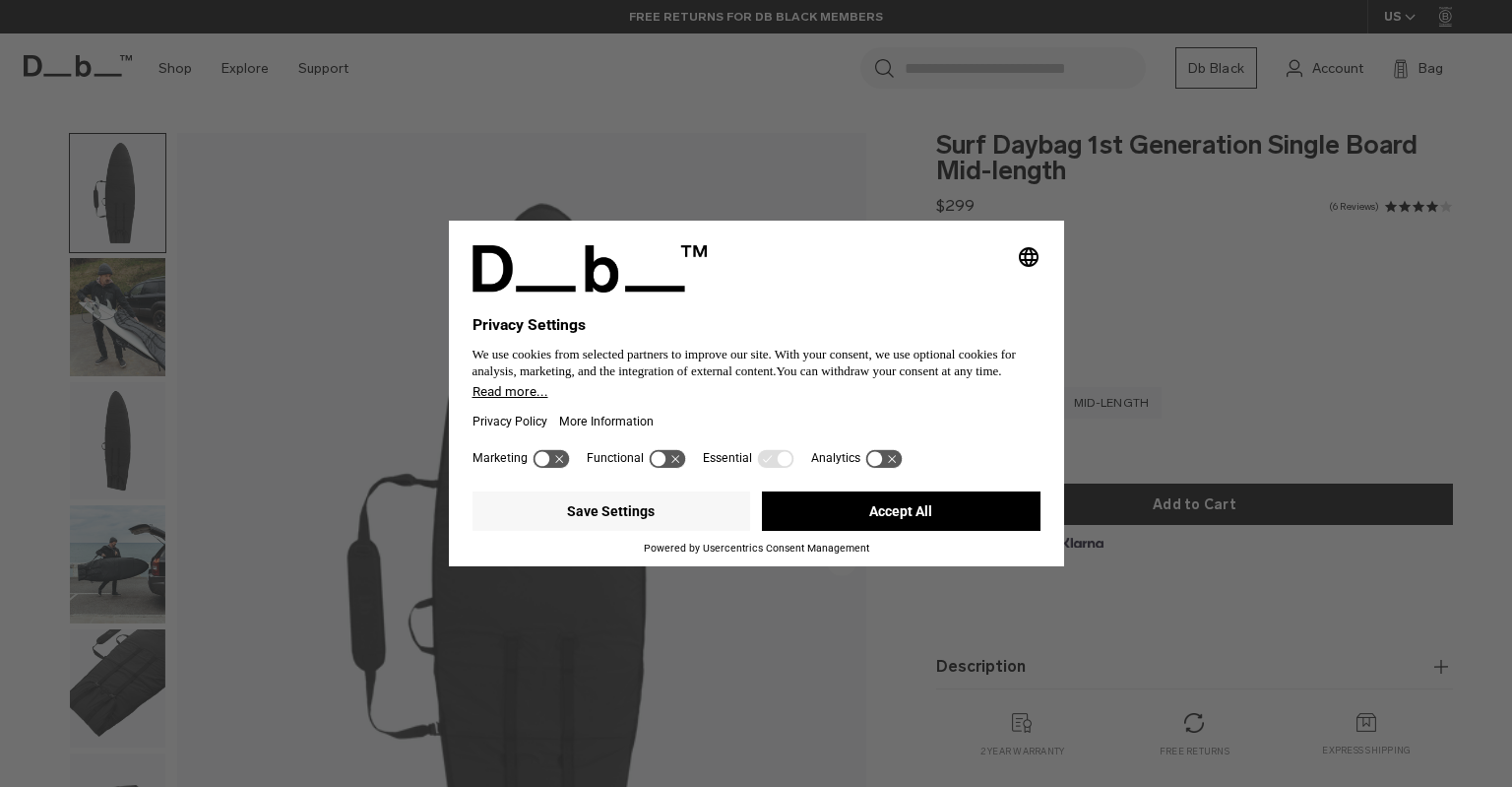 click on "Accept All" at bounding box center [901, 511] 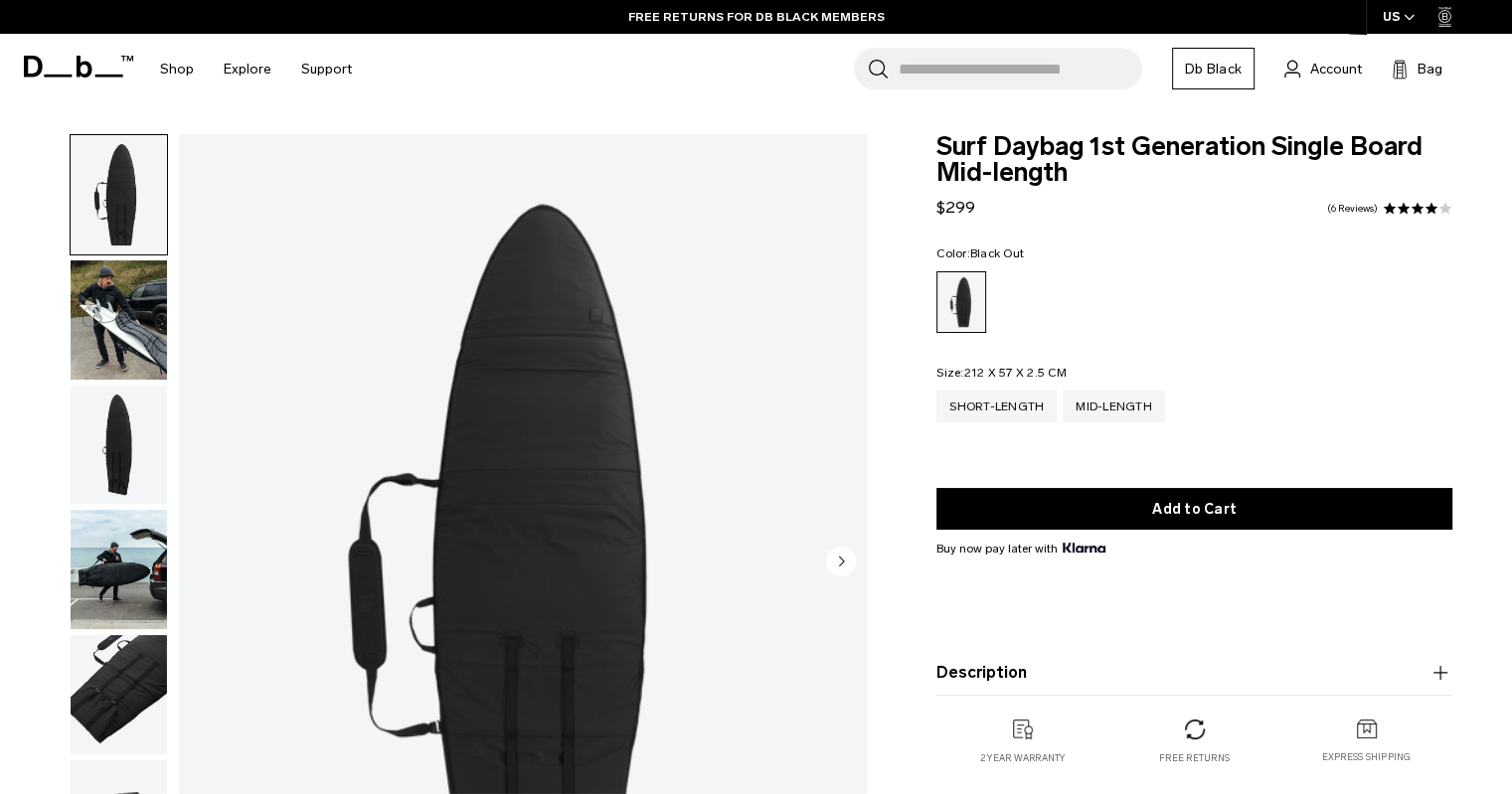 click at bounding box center [113, 562] 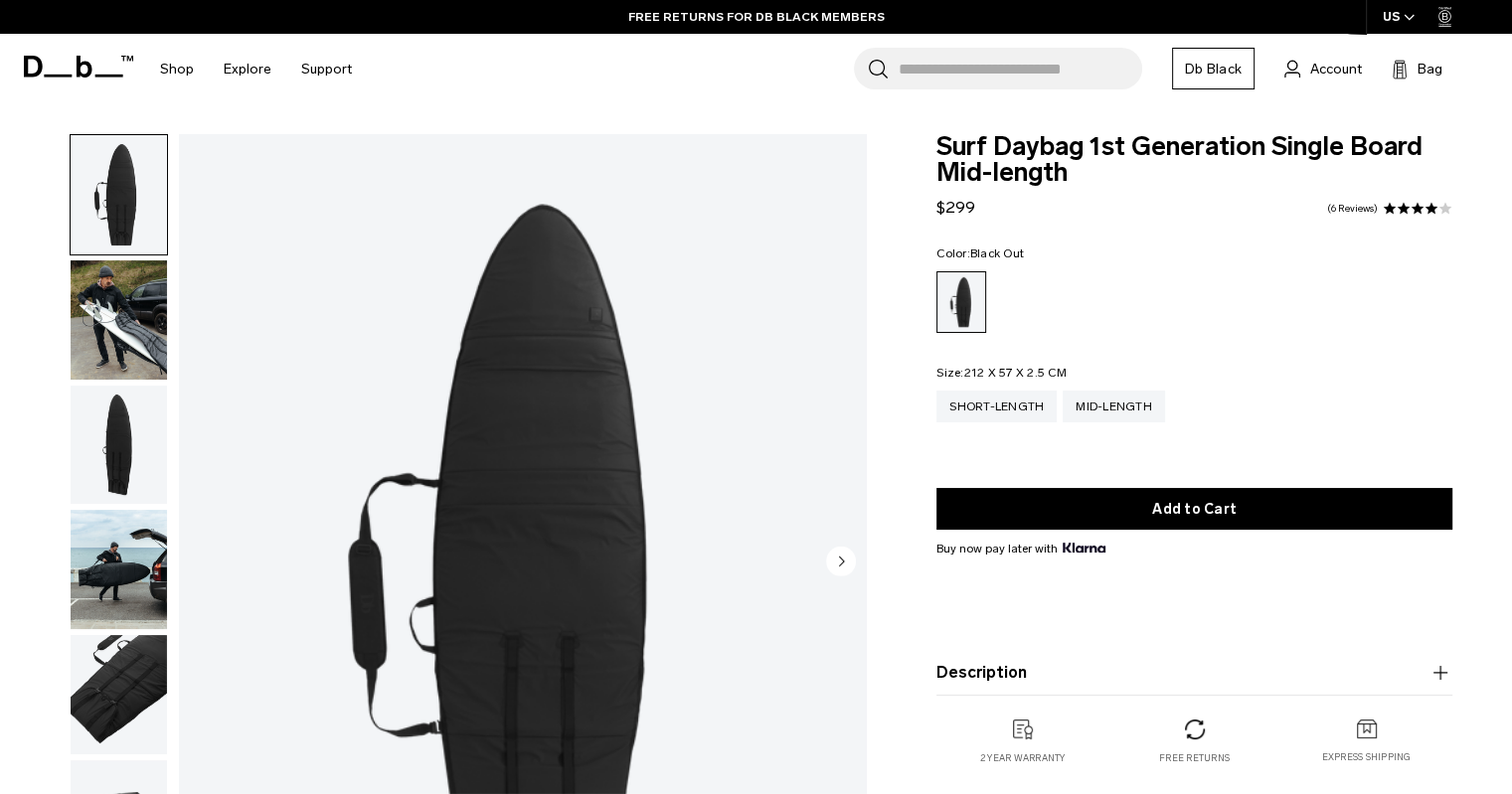 click at bounding box center (118, 320) 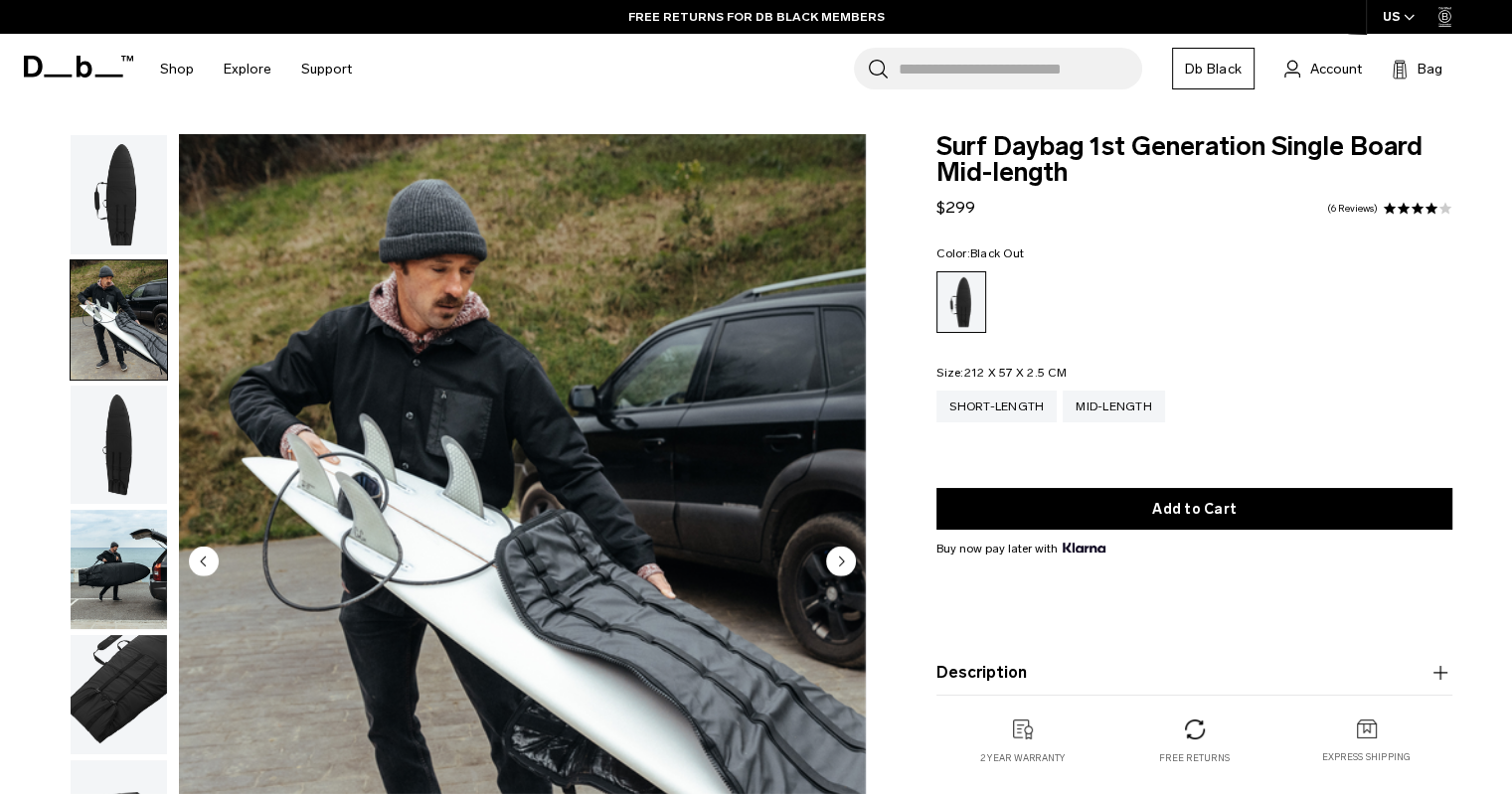 click at bounding box center [118, 445] 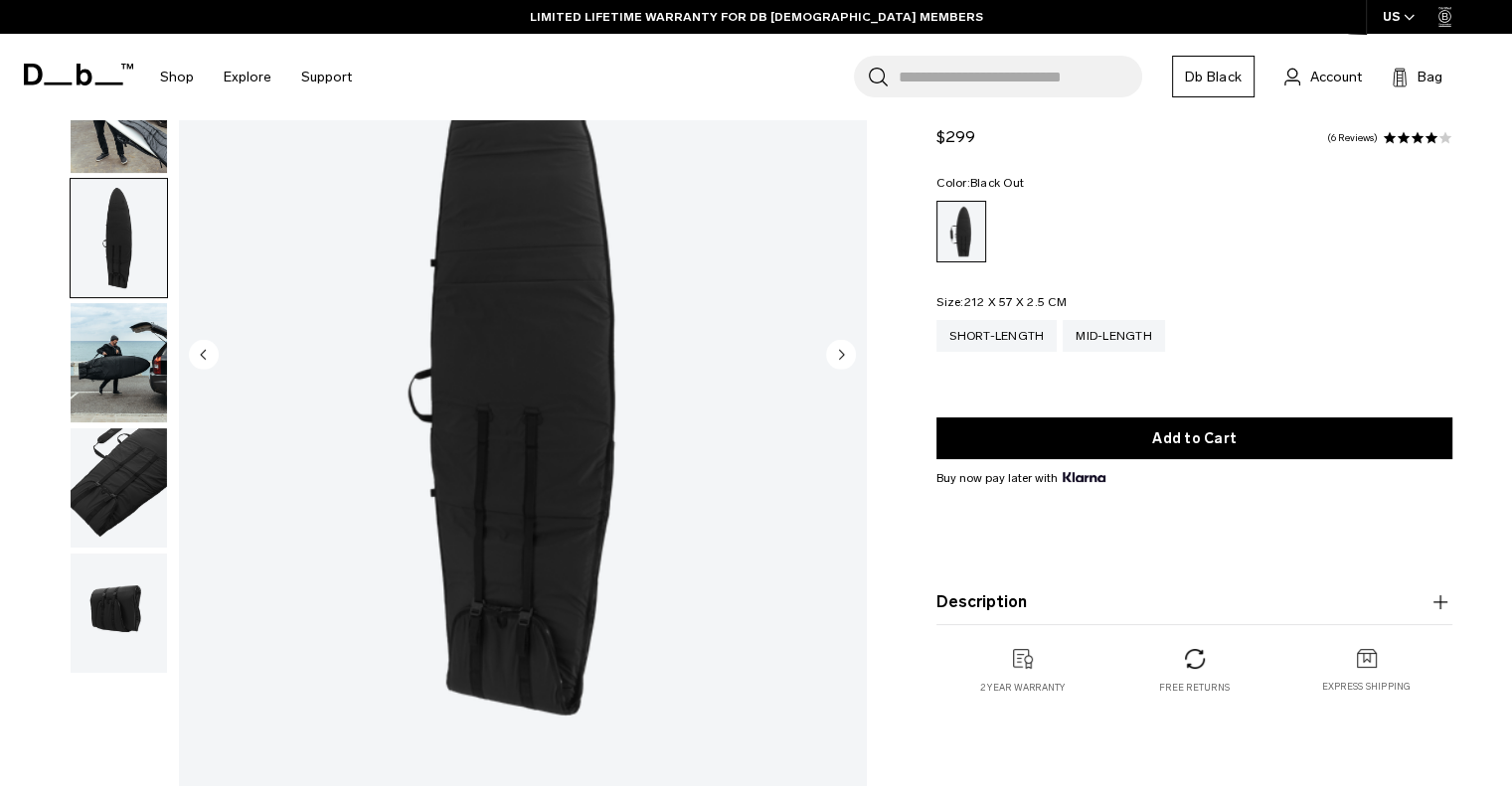 scroll, scrollTop: 209, scrollLeft: 0, axis: vertical 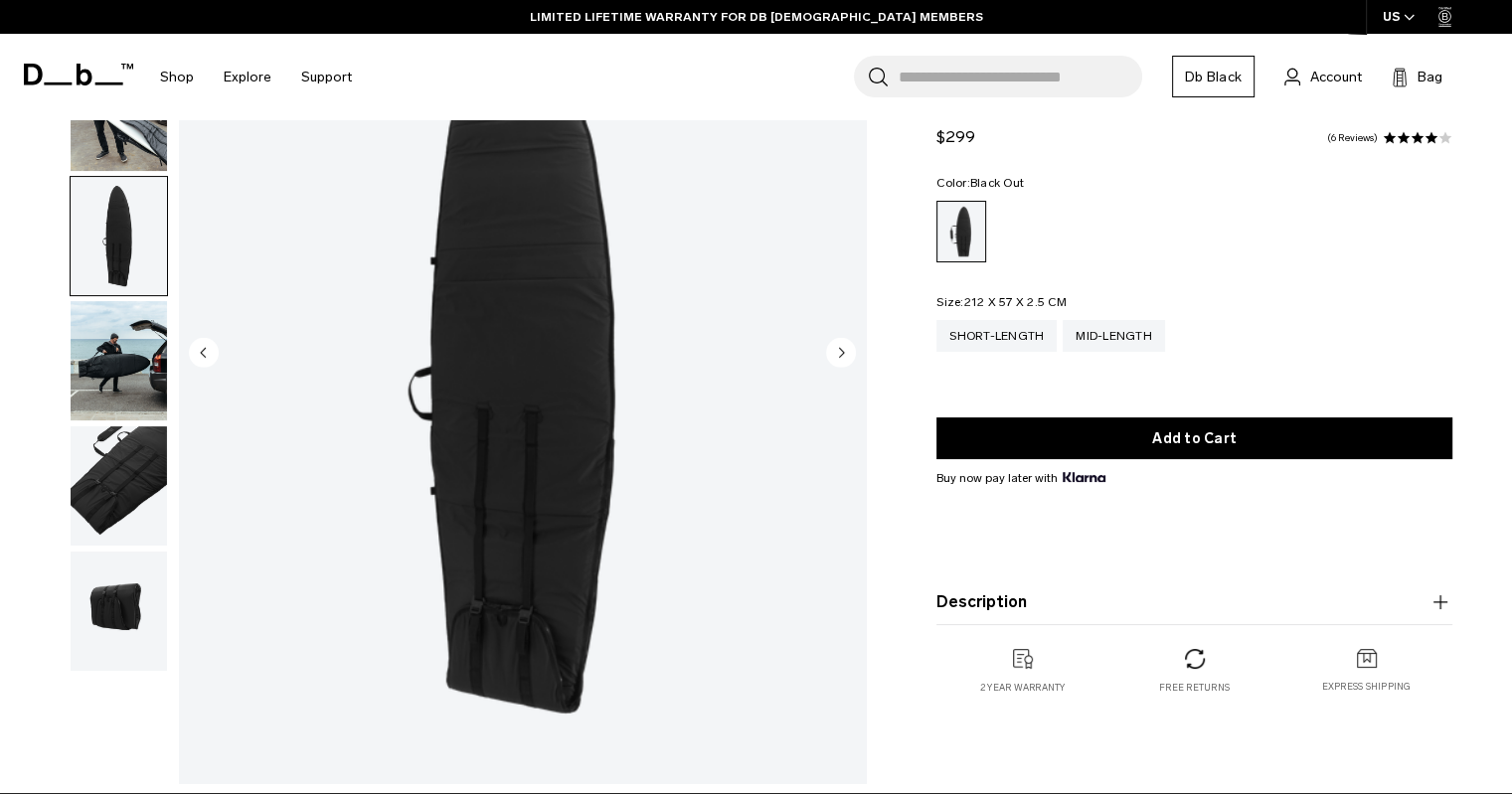 click at bounding box center (118, 361) 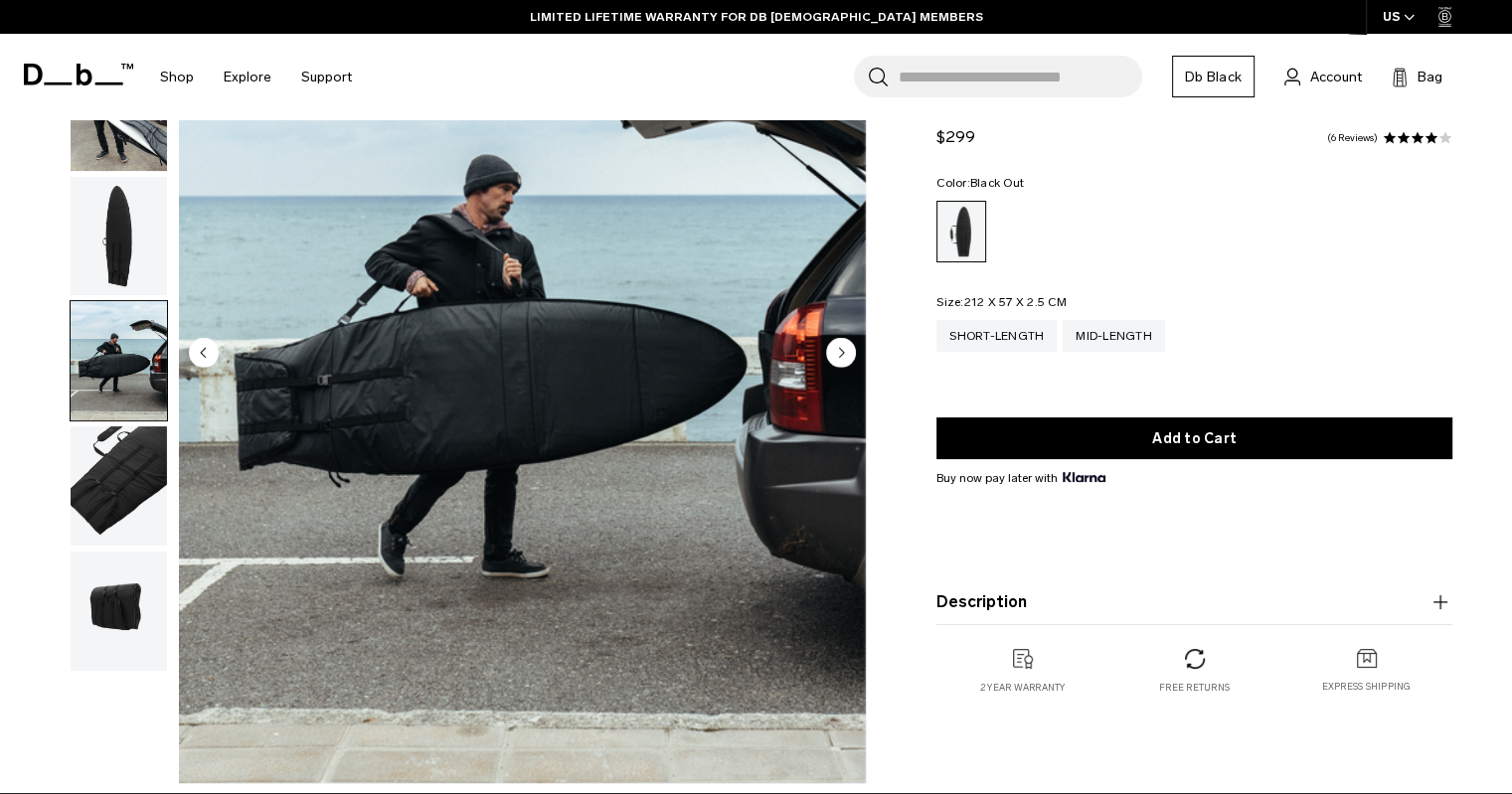 click at bounding box center [118, 486] 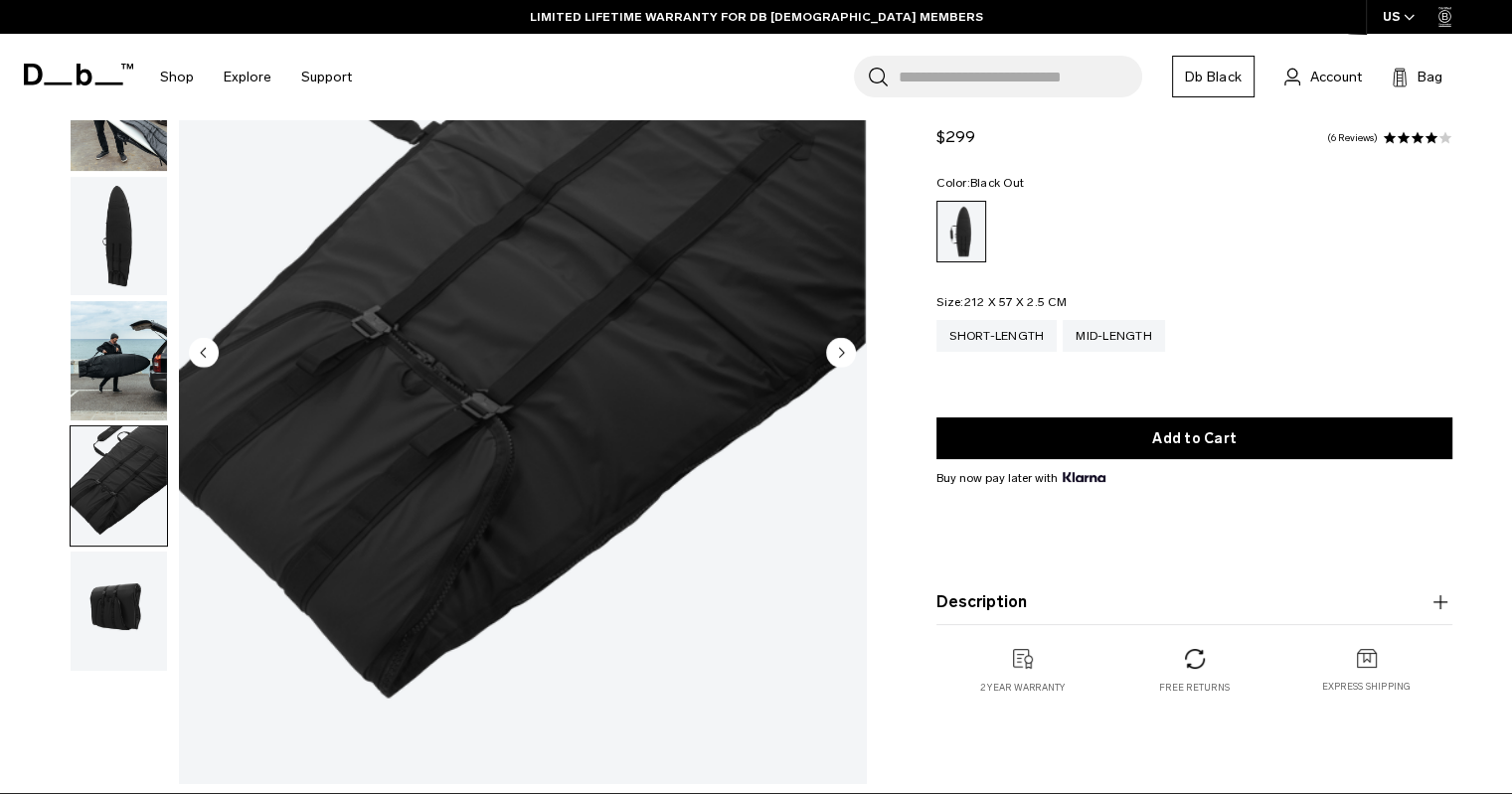 click at bounding box center (118, 611) 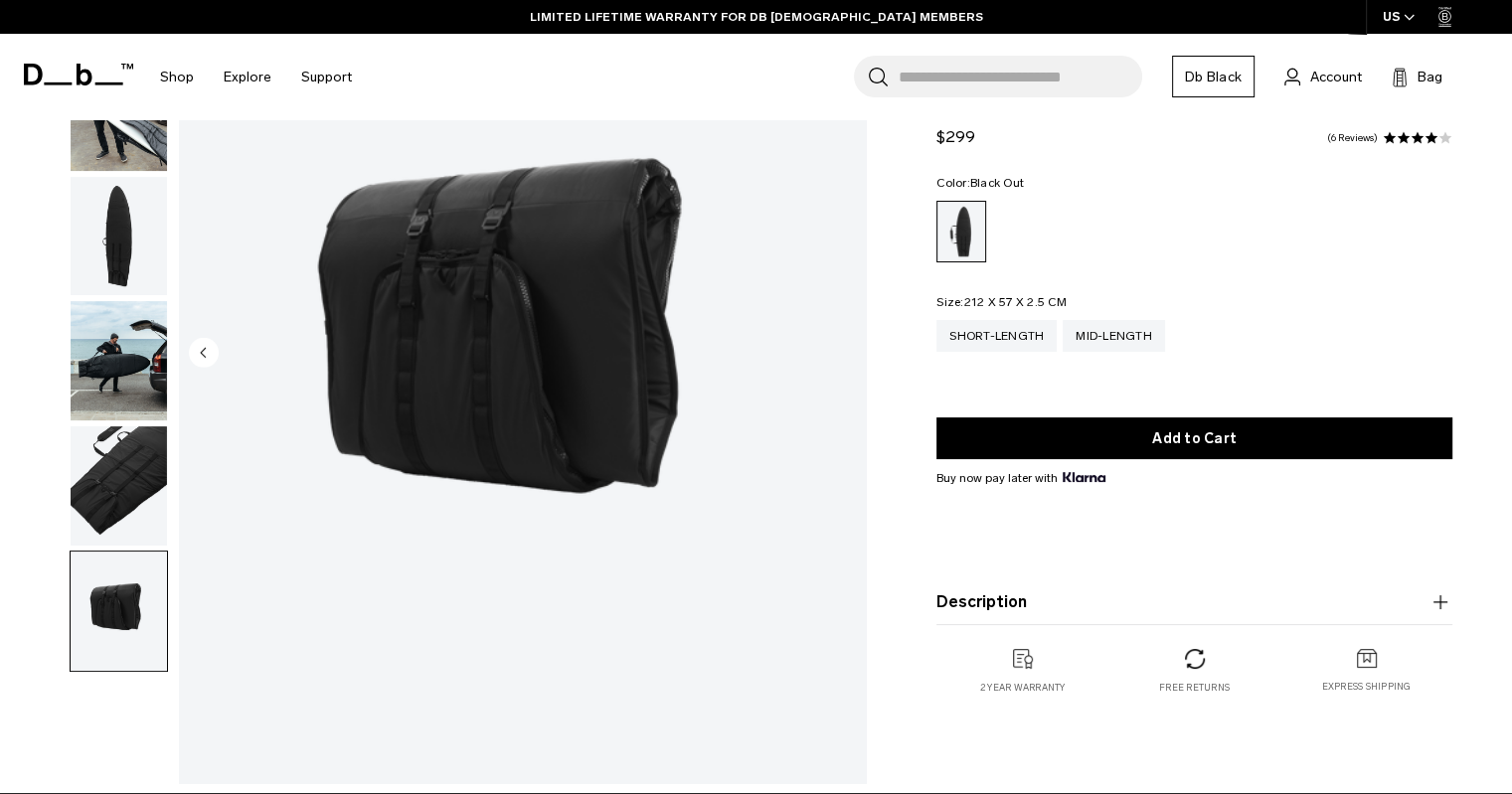 click at bounding box center [118, 486] 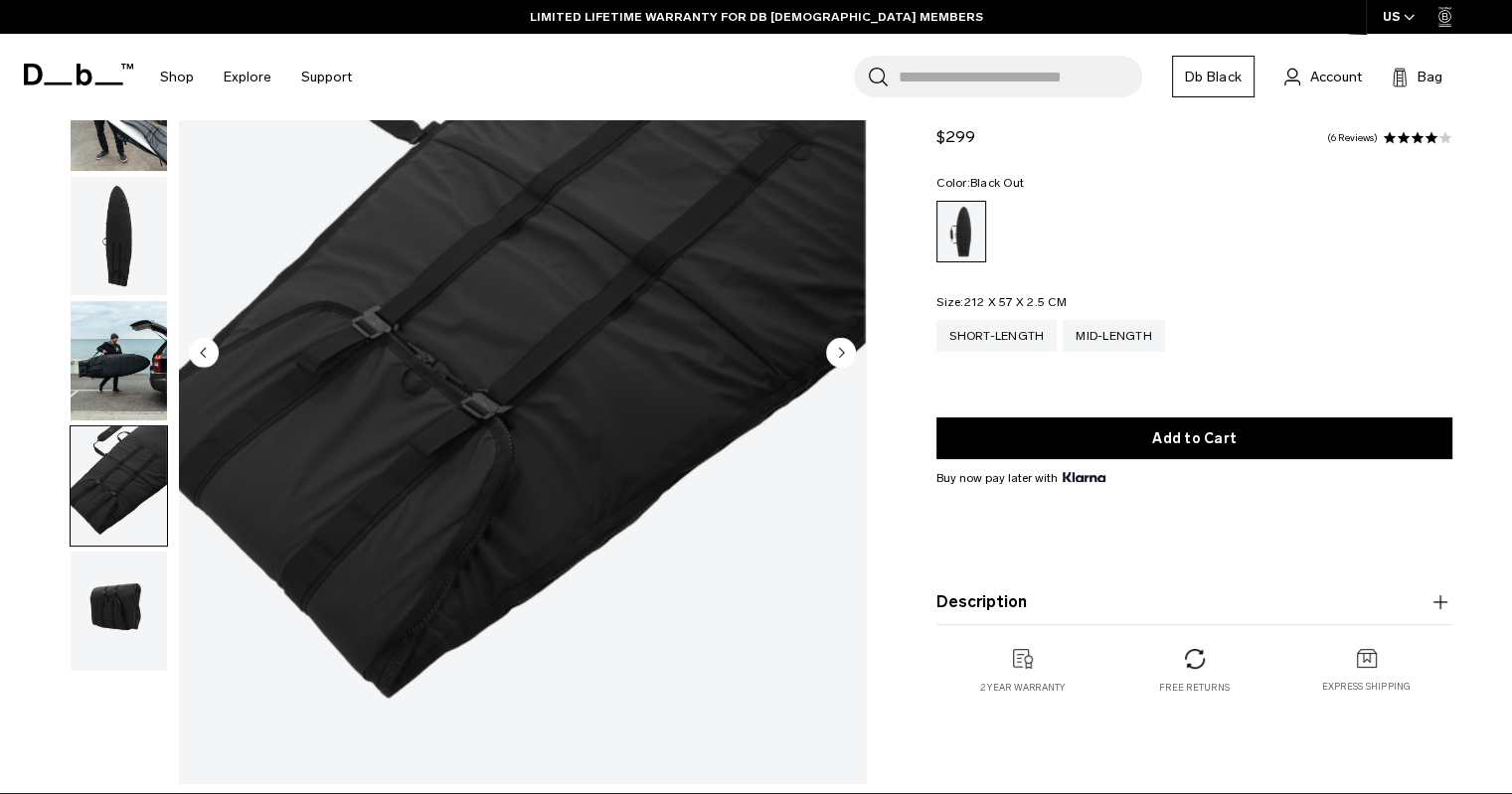 click at bounding box center (118, 361) 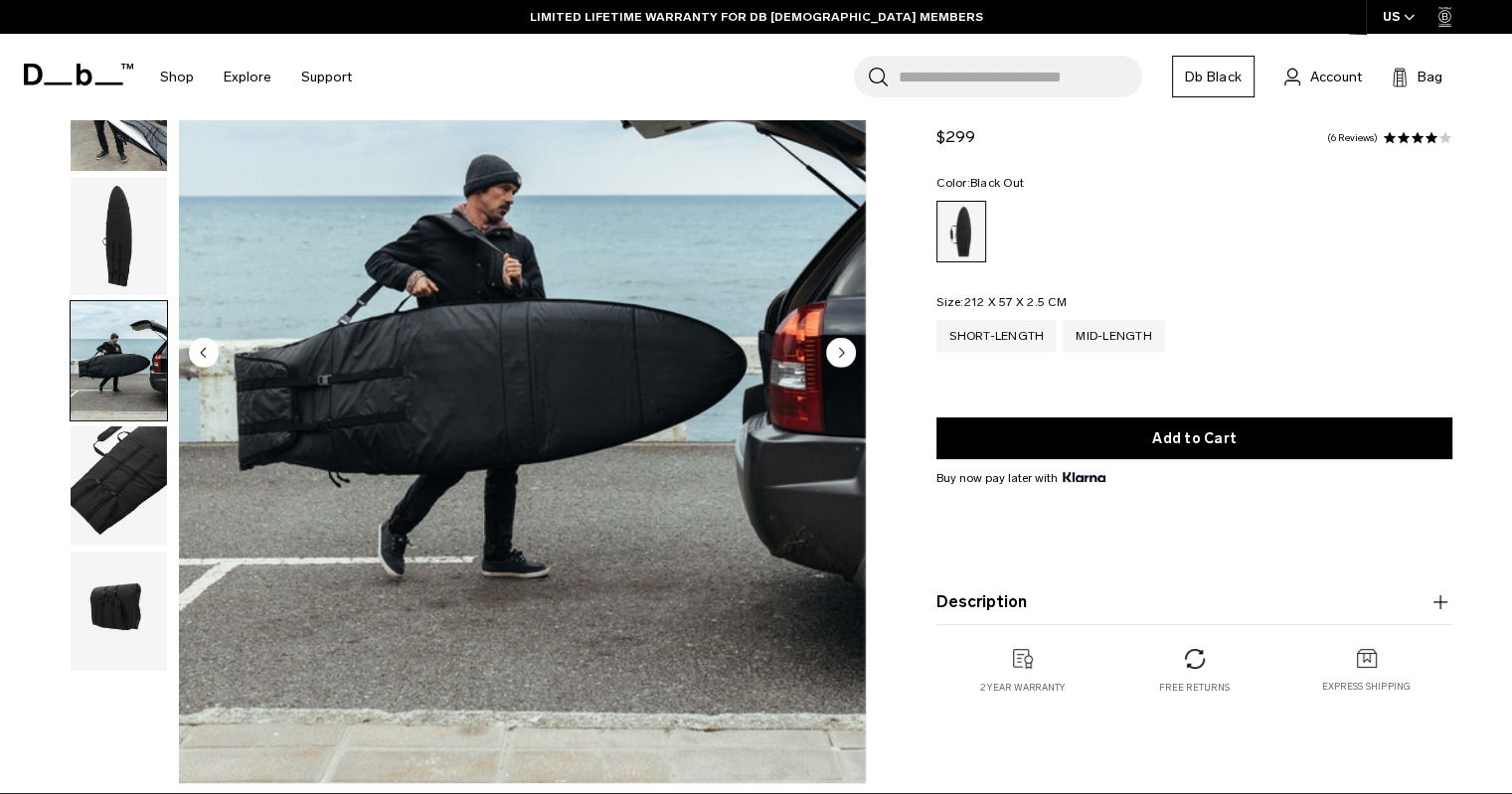 click at bounding box center [118, 361] 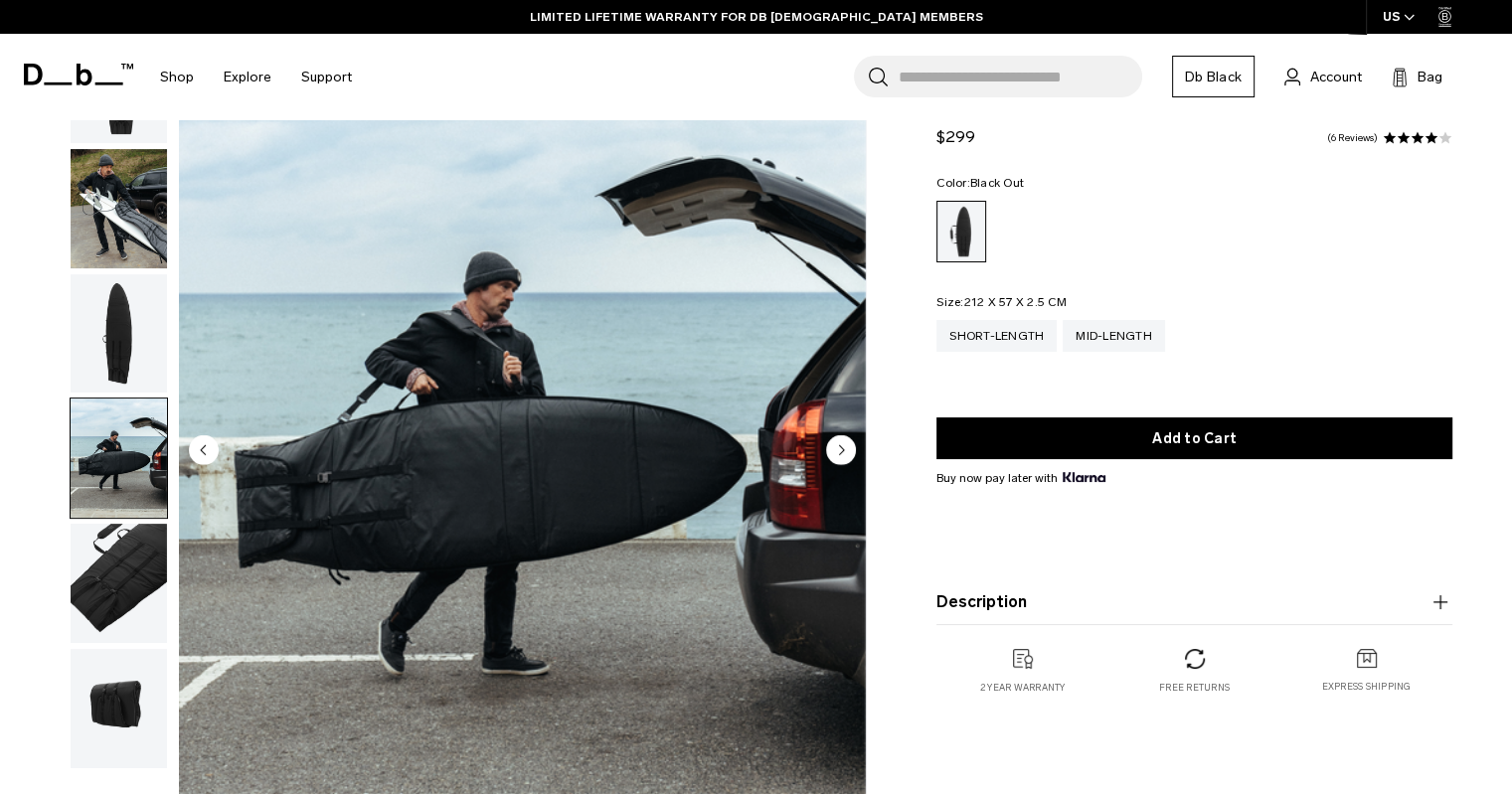 scroll, scrollTop: 0, scrollLeft: 0, axis: both 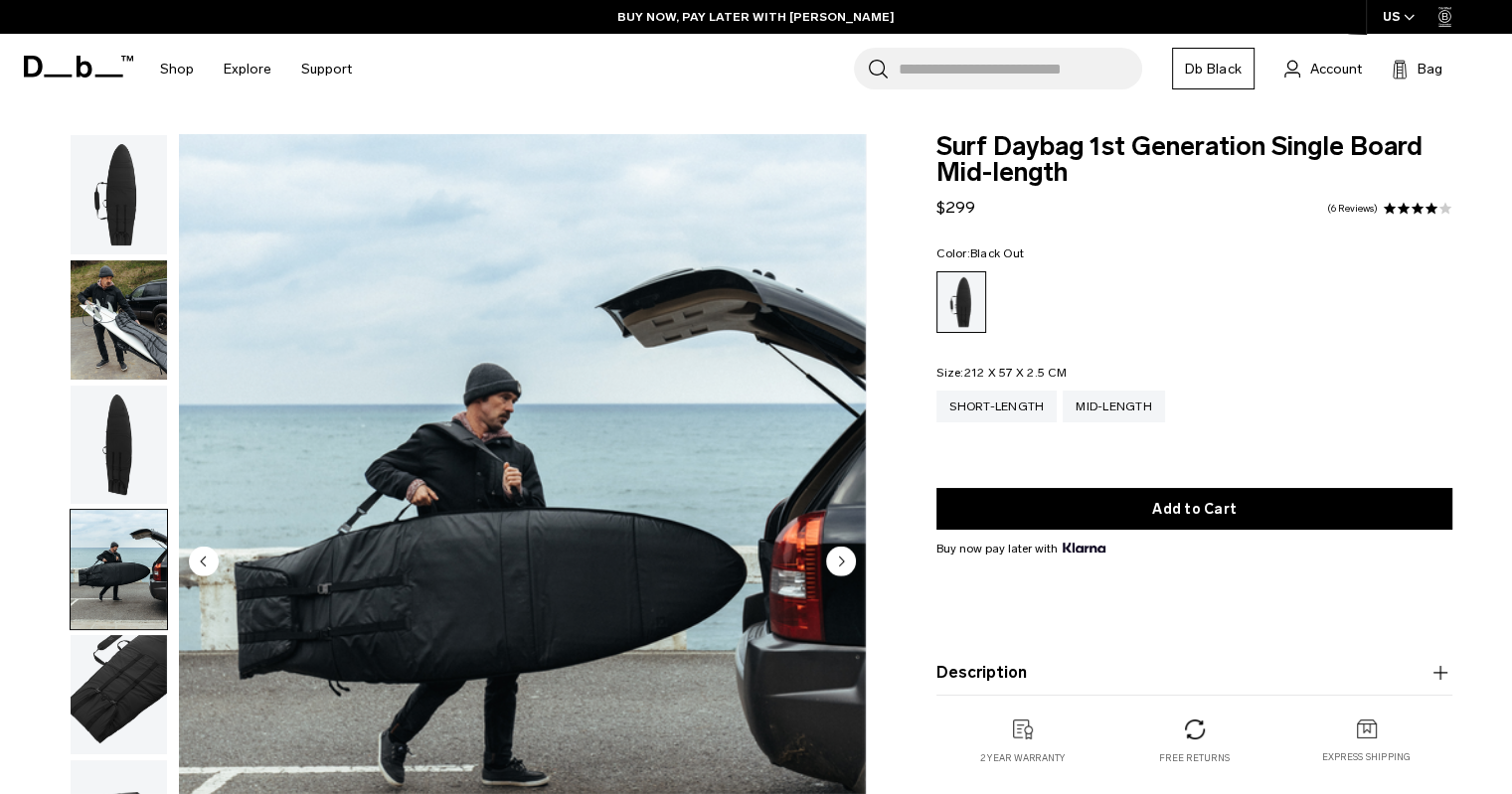 click on "Surf Daybag 1st Generation Single Board Mid-length" at bounding box center [1194, 160] 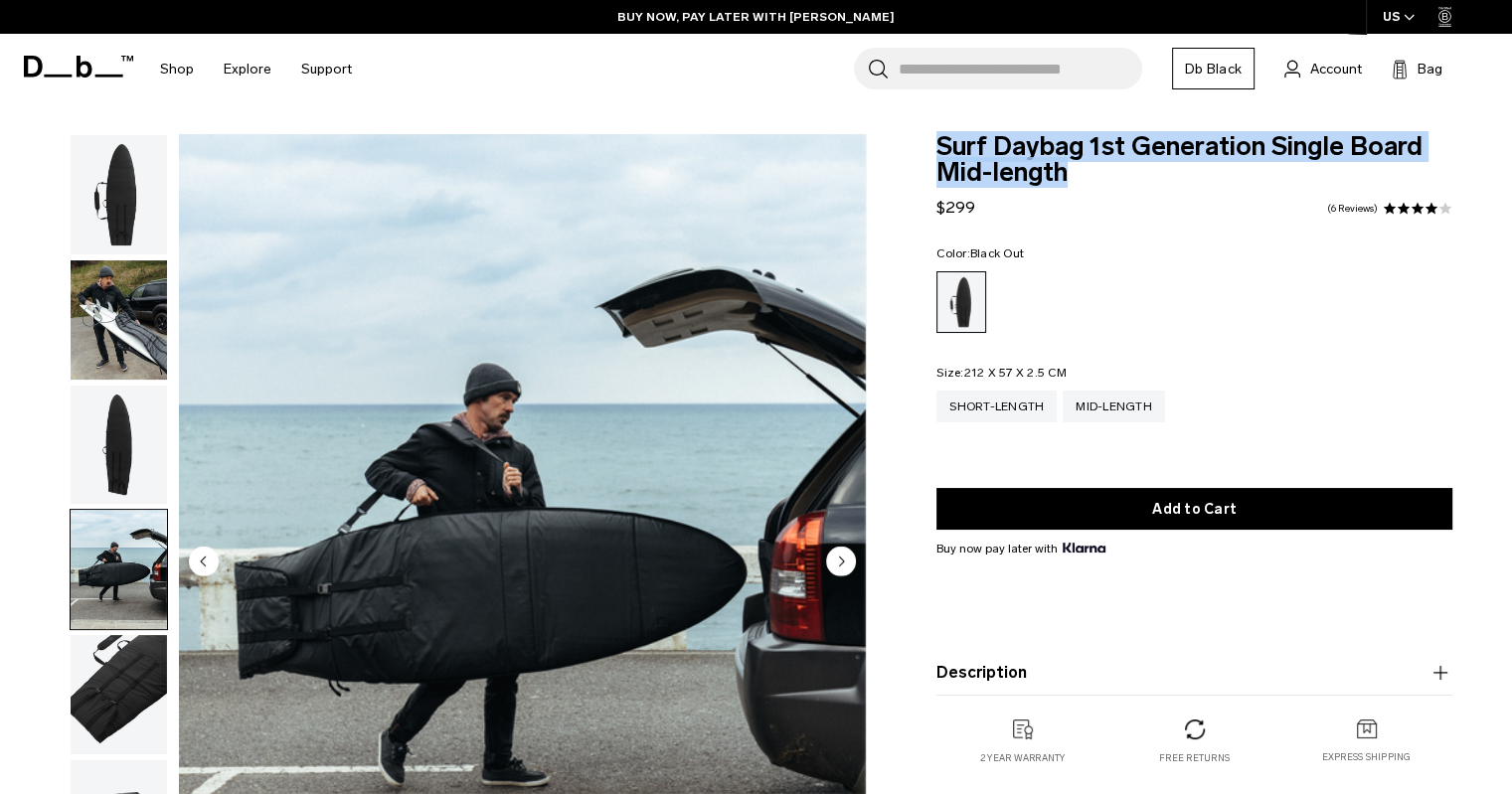 drag, startPoint x: 934, startPoint y: 149, endPoint x: 1162, endPoint y: 210, distance: 236.01907 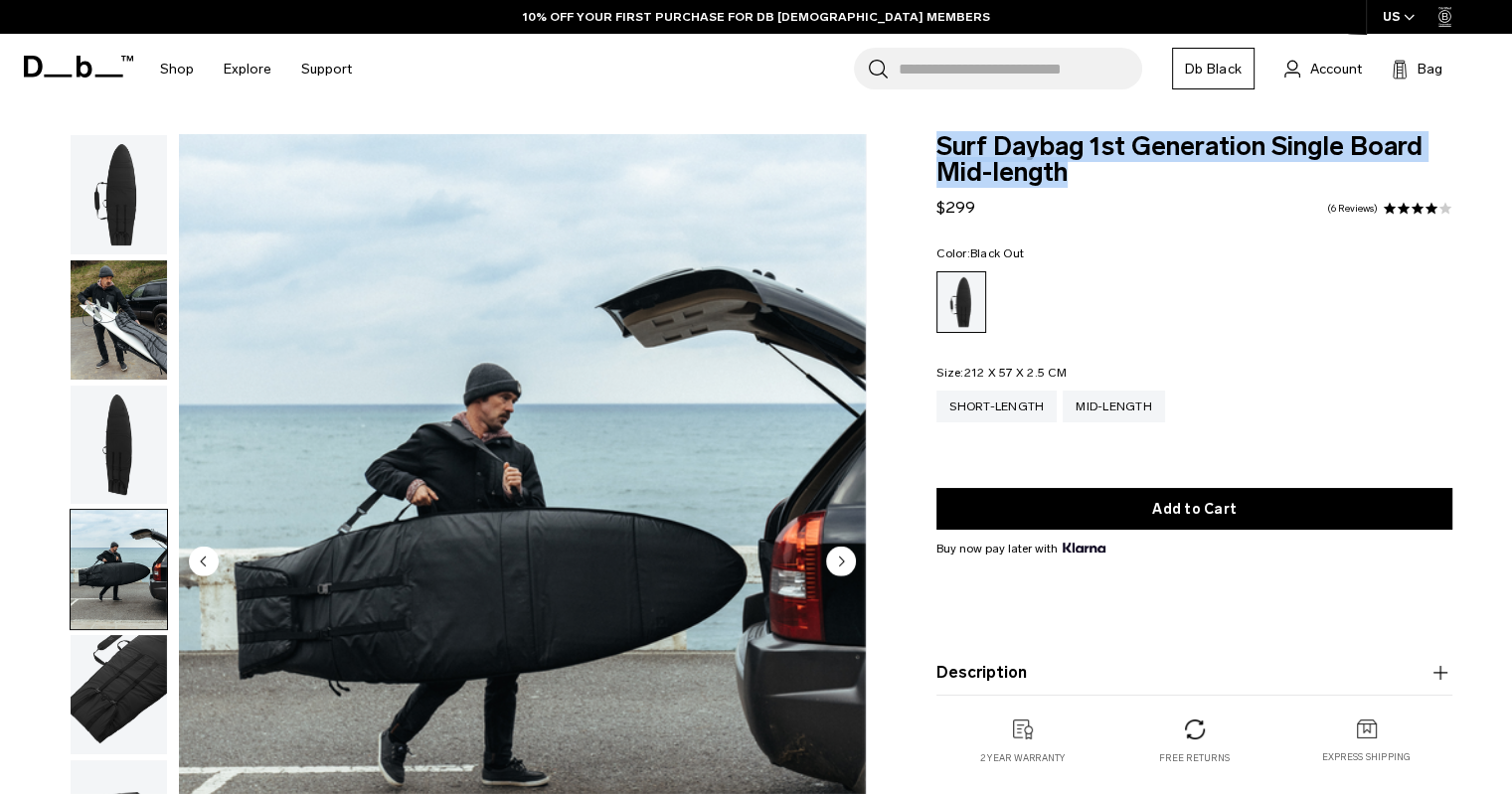click on "Surf Daybag 1st Generation Single Board Mid-length" at bounding box center [1194, 160] 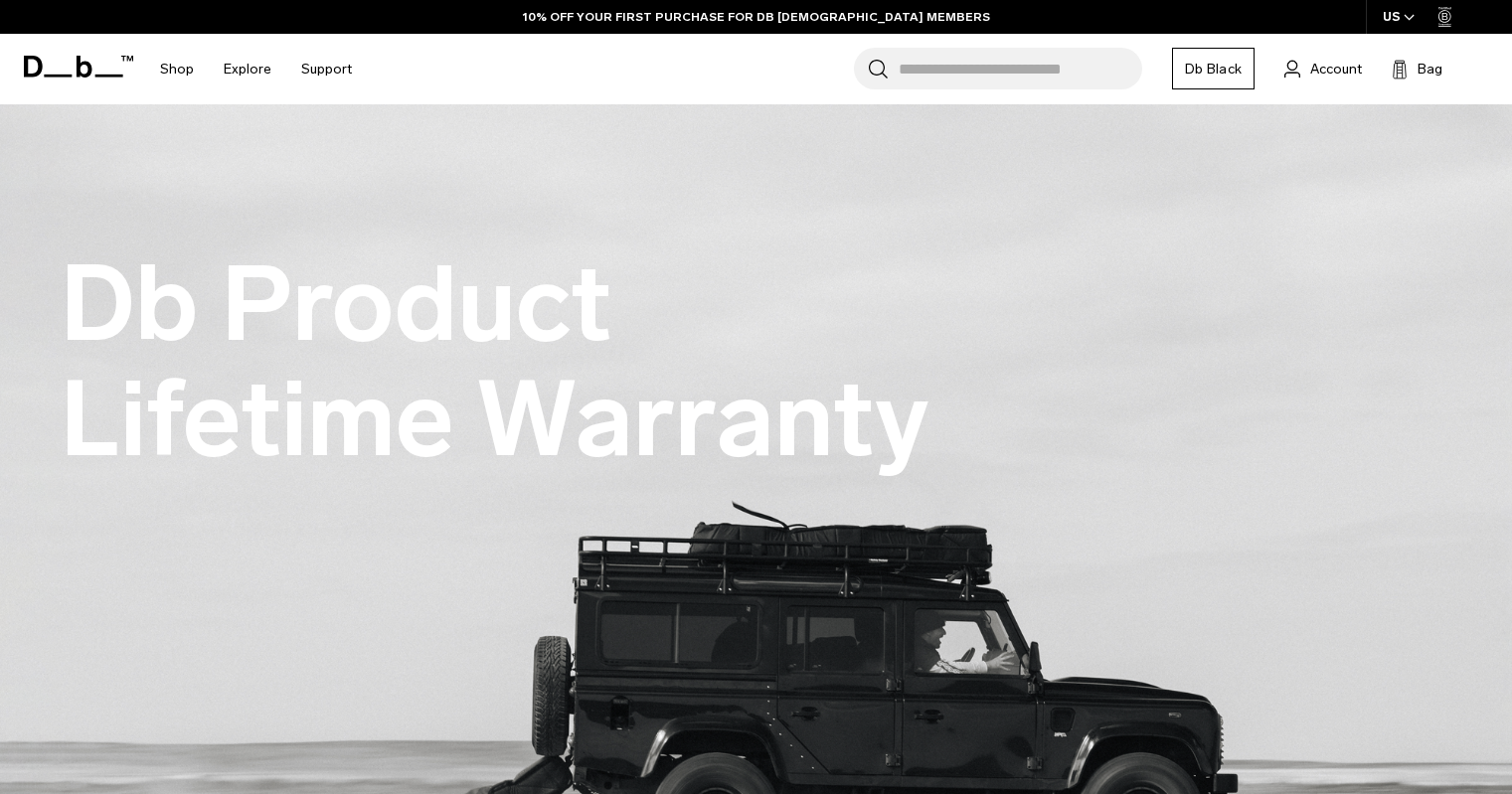 scroll, scrollTop: 0, scrollLeft: 0, axis: both 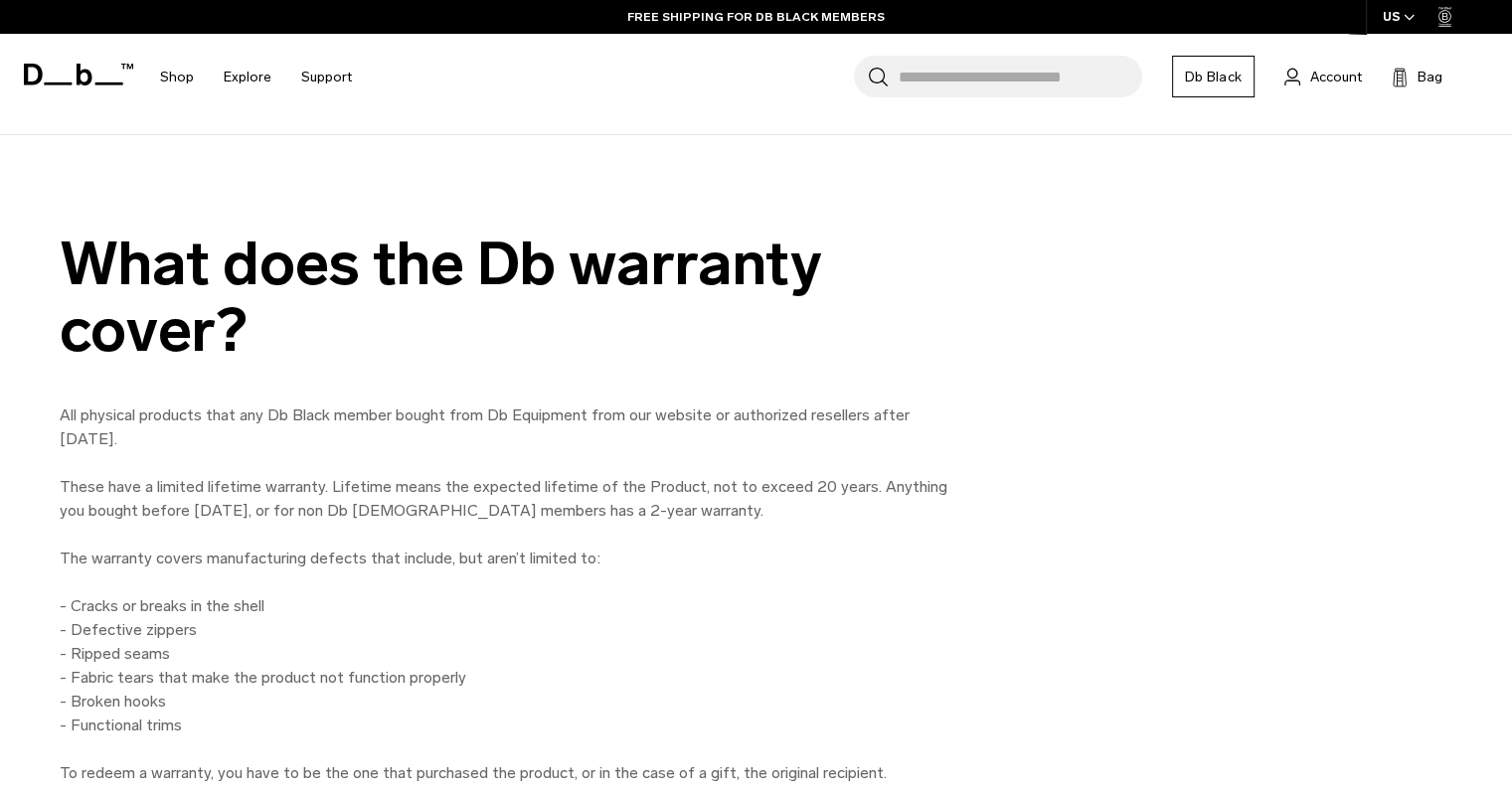 click on "All physical products that any Db Black member bought from Db Equipment from our website or authorized resellers after June 1, 2021. These have a limited lifetime warranty. Lifetime means the expected lifetime of the Product, not to exceed 20 years. Anything you bought before June 1, 2021, or for non Db Black members has a 2-year warranty. The warranty covers manufacturing defects that include, but aren’t limited to: - Cracks or breaks in the shell - Defective zippers - Ripped seams - Fabric tears that make the product not function properly - Broken hooks - Functional trims To redeem a warranty, you have to be the one that purchased the product, or in the case of a gift, the original recipient." at bounding box center [507, 594] 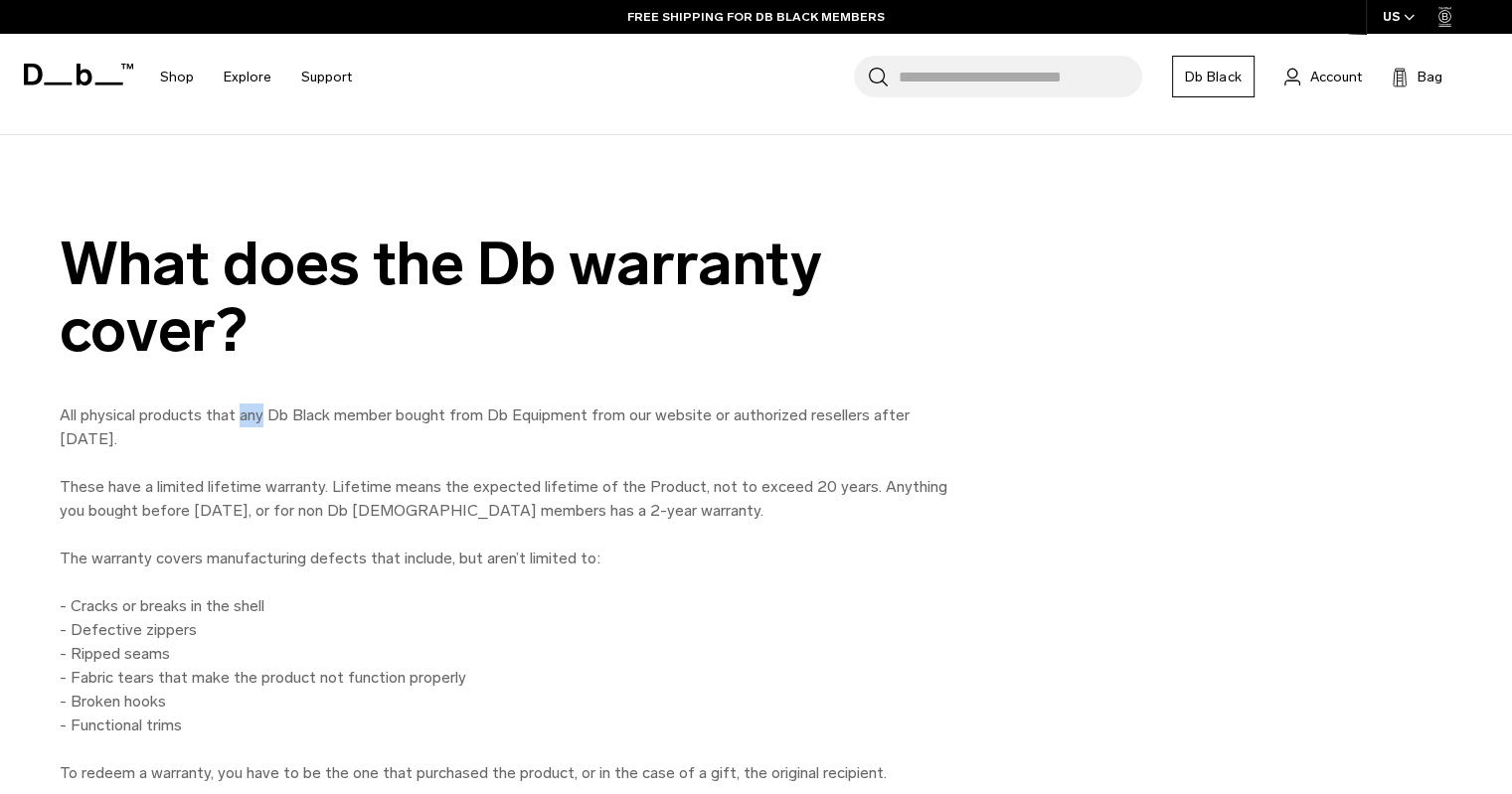 click on "All physical products that any Db Black member bought from Db Equipment from our website or authorized resellers after June 1, 2021. These have a limited lifetime warranty. Lifetime means the expected lifetime of the Product, not to exceed 20 years. Anything you bought before June 1, 2021, or for non Db Black members has a 2-year warranty. The warranty covers manufacturing defects that include, but aren’t limited to: - Cracks or breaks in the shell - Defective zippers - Ripped seams - Fabric tears that make the product not function properly - Broken hooks - Functional trims To redeem a warranty, you have to be the one that purchased the product, or in the case of a gift, the original recipient." at bounding box center (507, 594) 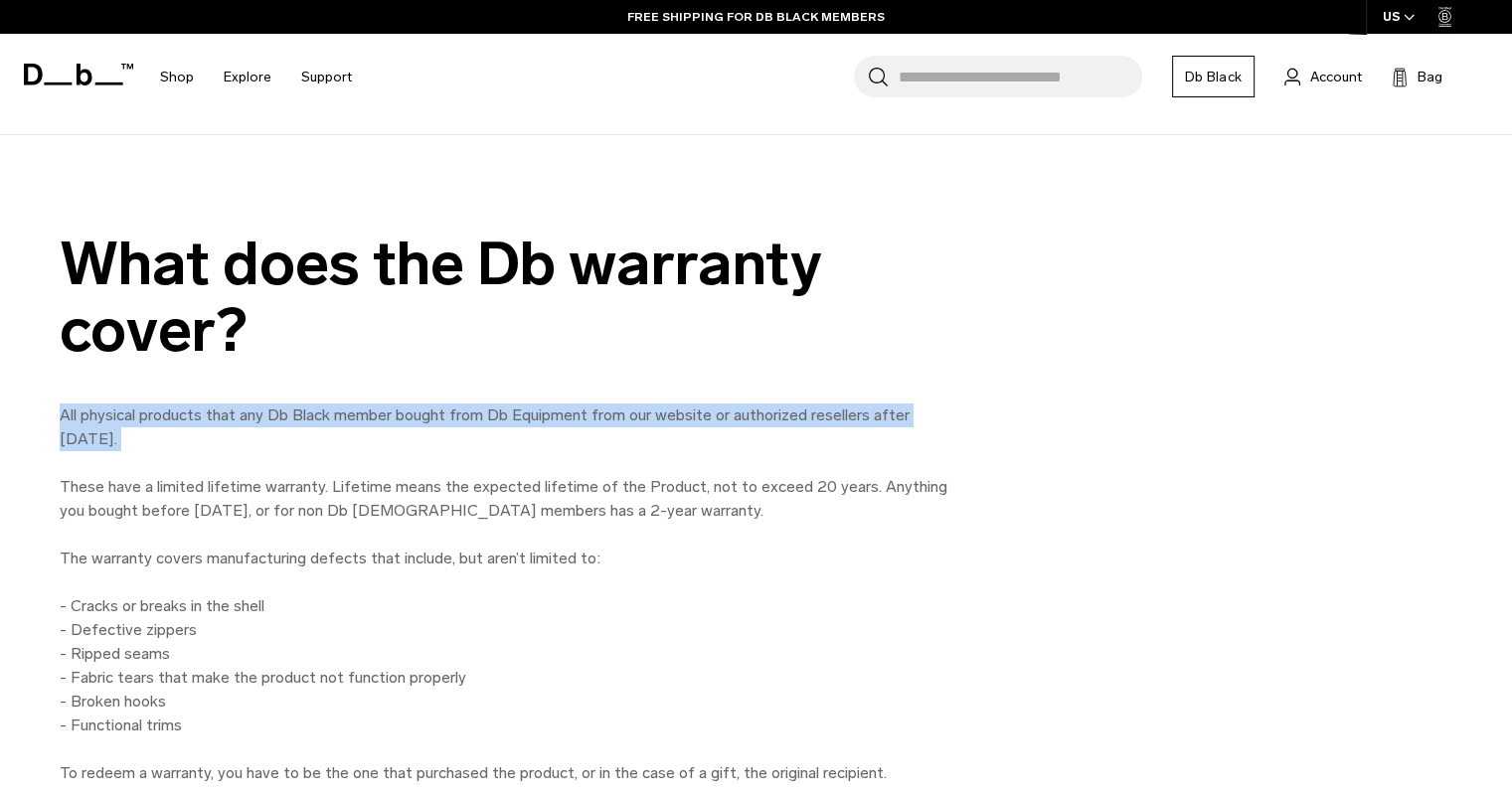 click on "All physical products that any Db Black member bought from Db Equipment from our website or authorized resellers after June 1, 2021. These have a limited lifetime warranty. Lifetime means the expected lifetime of the Product, not to exceed 20 years. Anything you bought before June 1, 2021, or for non Db Black members has a 2-year warranty. The warranty covers manufacturing defects that include, but aren’t limited to: - Cracks or breaks in the shell - Defective zippers - Ripped seams - Fabric tears that make the product not function properly - Broken hooks - Functional trims To redeem a warranty, you have to be the one that purchased the product, or in the case of a gift, the original recipient." at bounding box center (507, 594) 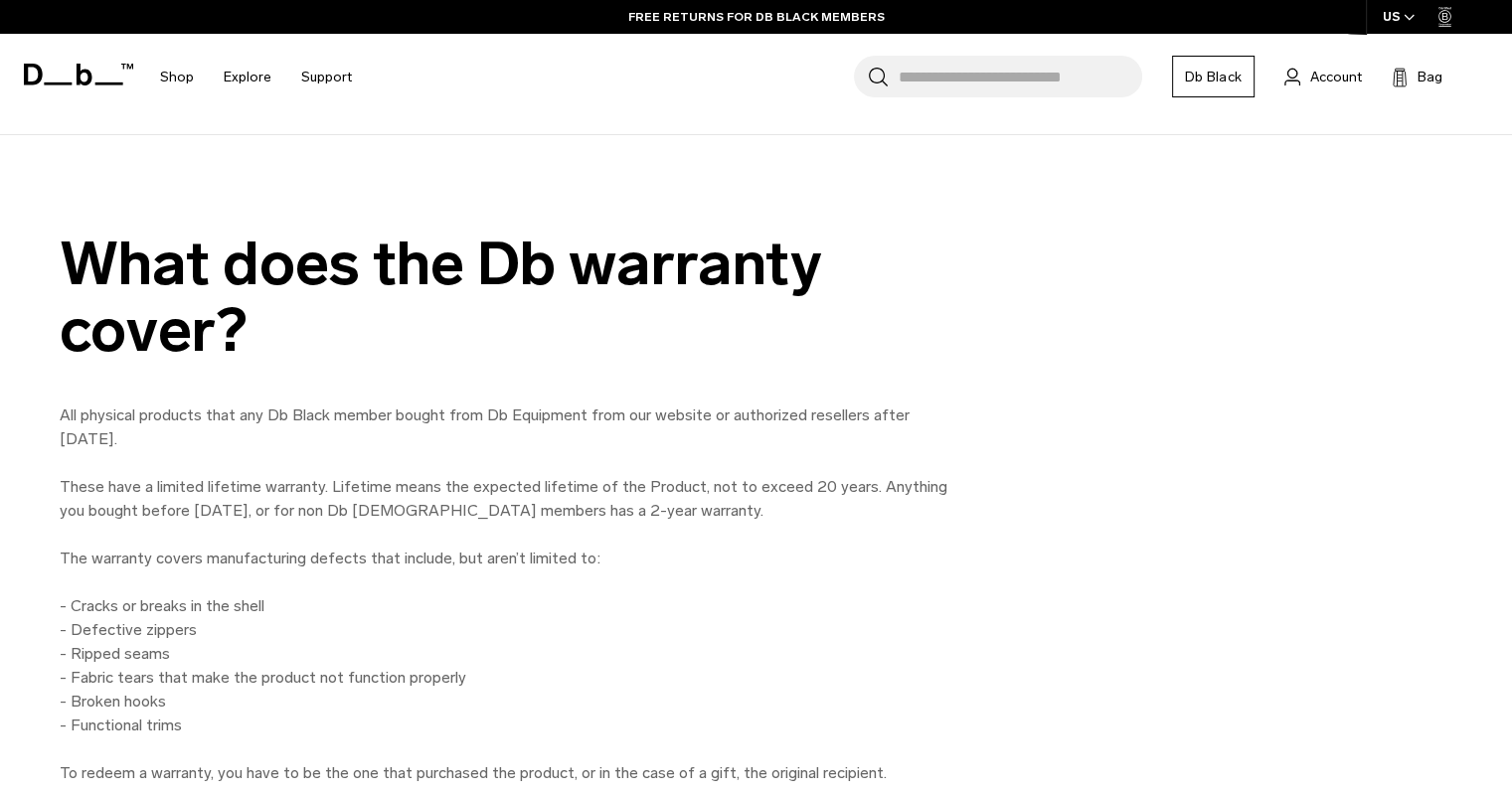 click on "All physical products that any Db Black member bought from Db Equipment from our website or authorized resellers after June 1, 2021. These have a limited lifetime warranty. Lifetime means the expected lifetime of the Product, not to exceed 20 years. Anything you bought before June 1, 2021, or for non Db Black members has a 2-year warranty. The warranty covers manufacturing defects that include, but aren’t limited to: - Cracks or breaks in the shell - Defective zippers - Ripped seams - Fabric tears that make the product not function properly - Broken hooks - Functional trims To redeem a warranty, you have to be the one that purchased the product, or in the case of a gift, the original recipient." at bounding box center (507, 594) 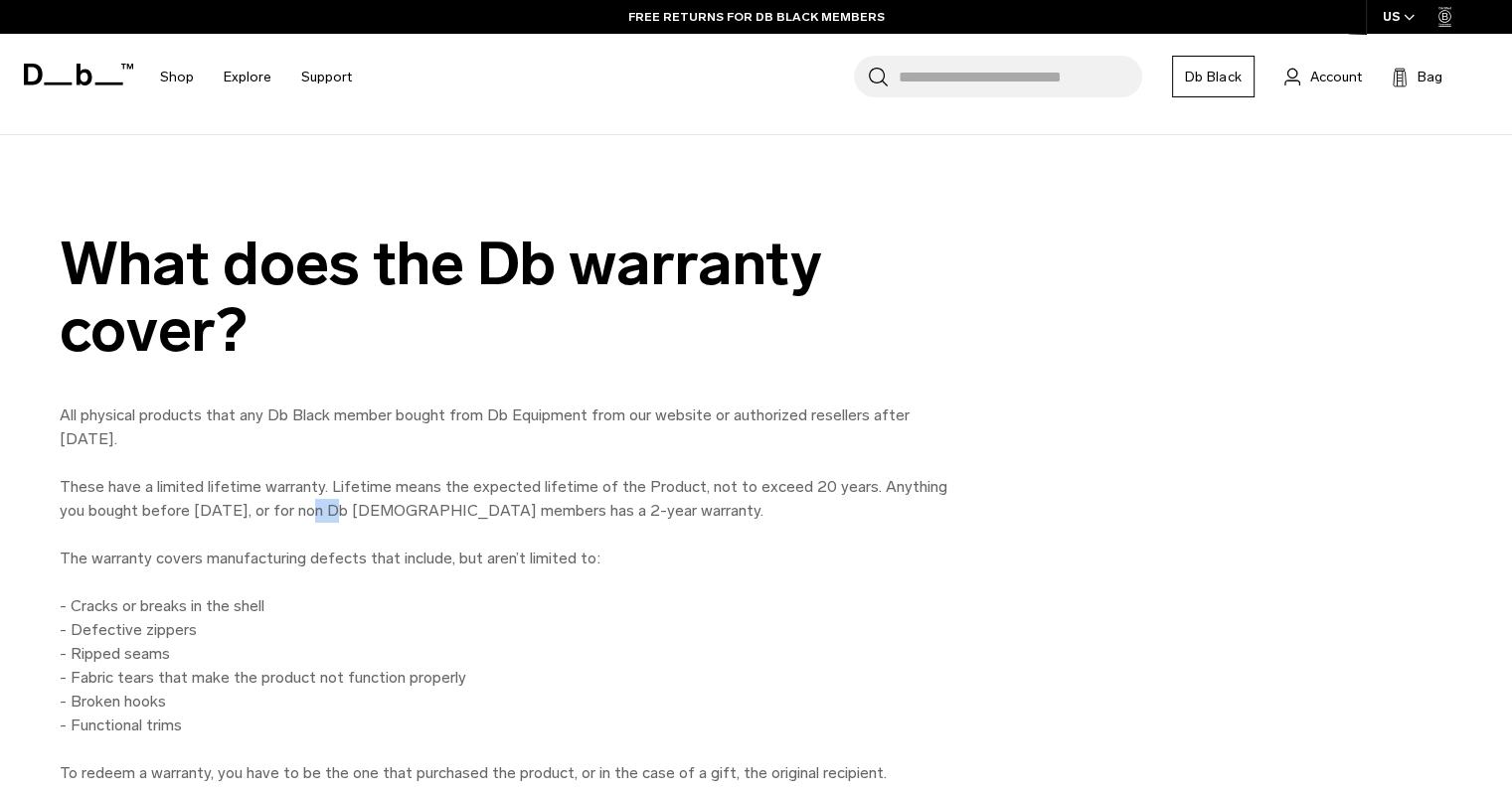 click on "All physical products that any Db Black member bought from Db Equipment from our website or authorized resellers after June 1, 2021. These have a limited lifetime warranty. Lifetime means the expected lifetime of the Product, not to exceed 20 years. Anything you bought before June 1, 2021, or for non Db Black members has a 2-year warranty. The warranty covers manufacturing defects that include, but aren’t limited to: - Cracks or breaks in the shell - Defective zippers - Ripped seams - Fabric tears that make the product not function properly - Broken hooks - Functional trims To redeem a warranty, you have to be the one that purchased the product, or in the case of a gift, the original recipient." at bounding box center [507, 594] 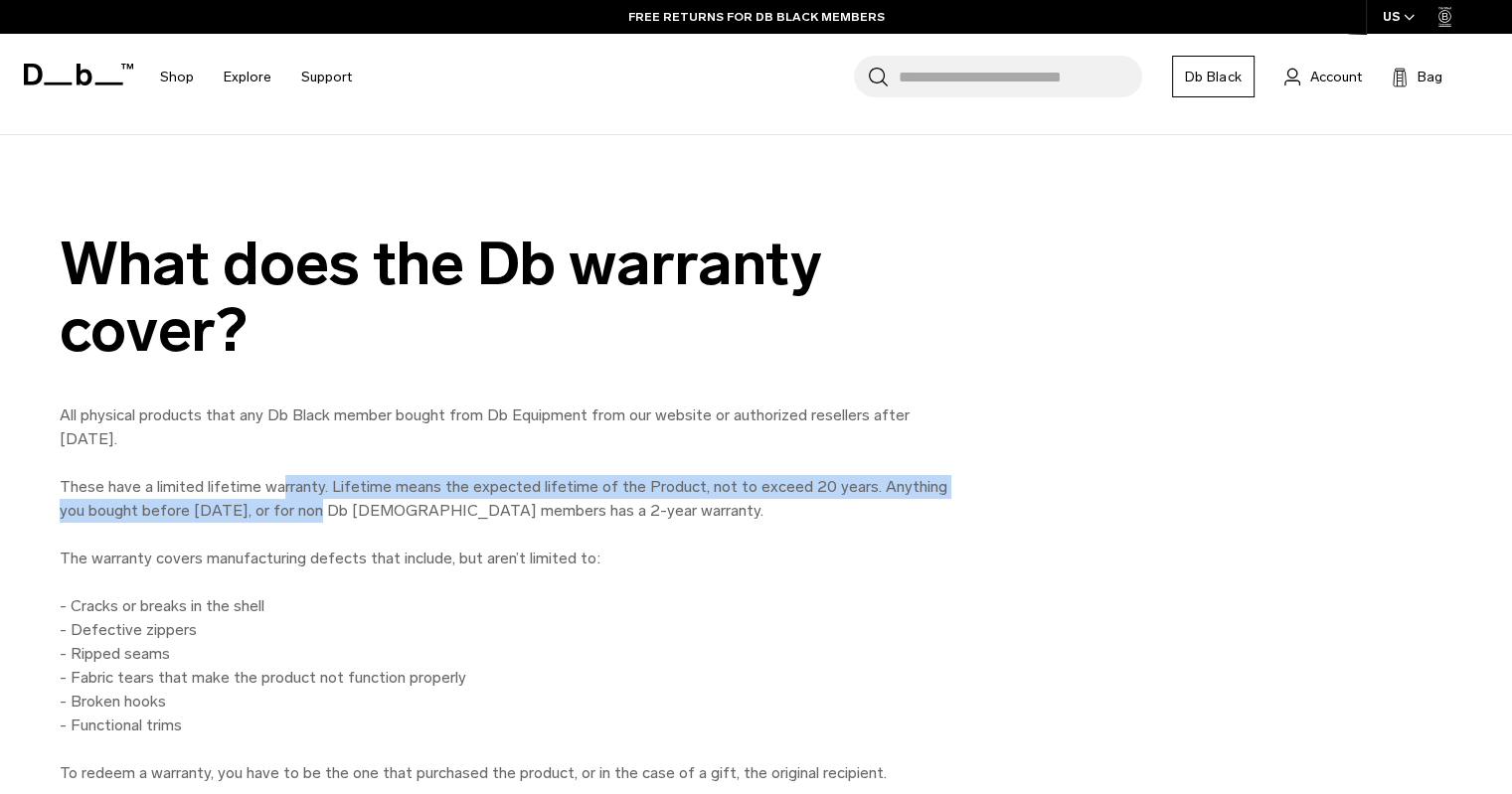 click on "All physical products that any Db Black member bought from Db Equipment from our website or authorized resellers after June 1, 2021. These have a limited lifetime warranty. Lifetime means the expected lifetime of the Product, not to exceed 20 years. Anything you bought before June 1, 2021, or for non Db Black members has a 2-year warranty. The warranty covers manufacturing defects that include, but aren’t limited to: - Cracks or breaks in the shell - Defective zippers - Ripped seams - Fabric tears that make the product not function properly - Broken hooks - Functional trims To redeem a warranty, you have to be the one that purchased the product, or in the case of a gift, the original recipient." at bounding box center (507, 594) 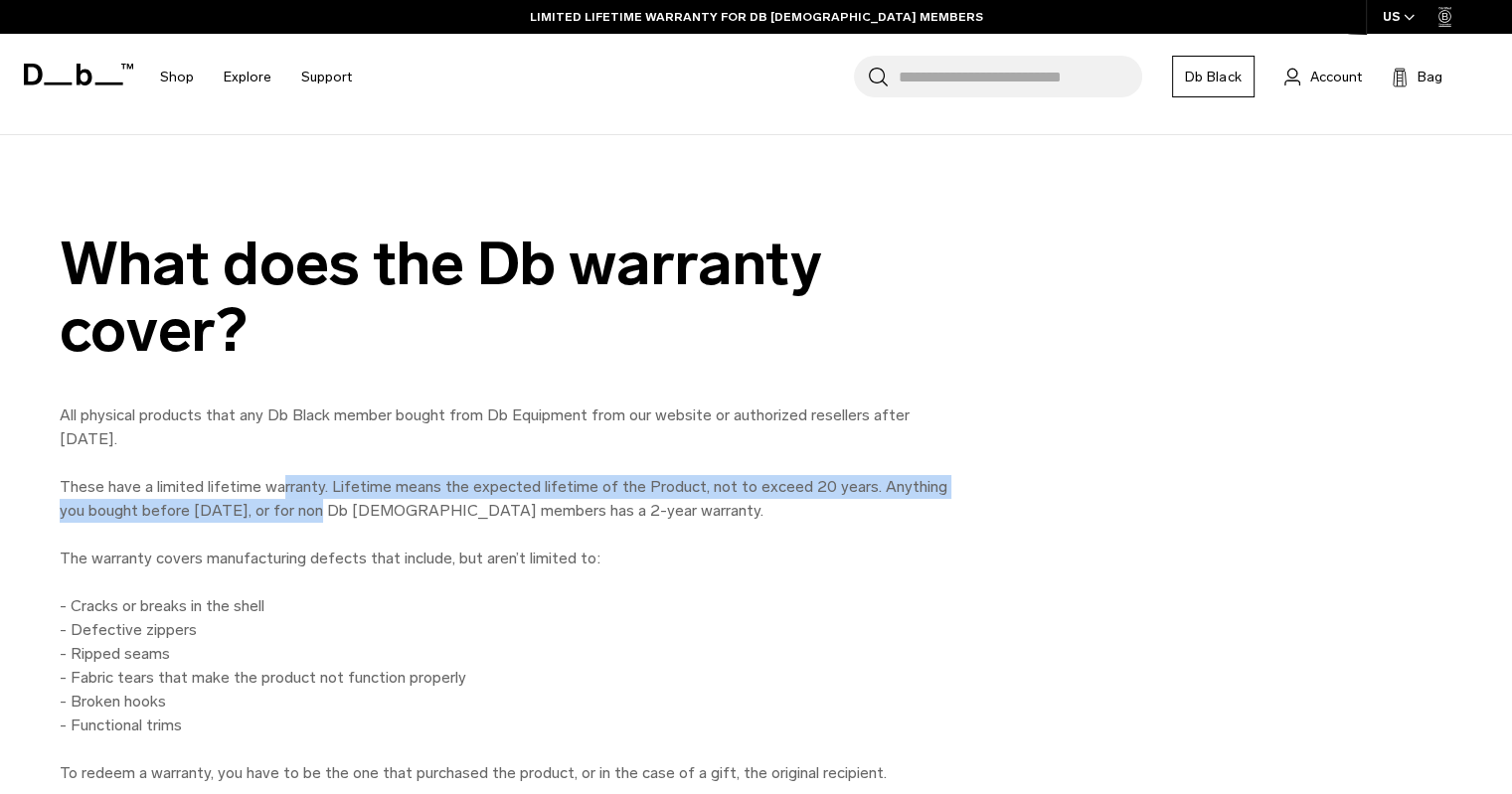 click on "All physical products that any Db Black member bought from Db Equipment from our website or authorized resellers after June 1, 2021. These have a limited lifetime warranty. Lifetime means the expected lifetime of the Product, not to exceed 20 years. Anything you bought before June 1, 2021, or for non Db Black members has a 2-year warranty. The warranty covers manufacturing defects that include, but aren’t limited to: - Cracks or breaks in the shell - Defective zippers - Ripped seams - Fabric tears that make the product not function properly - Broken hooks - Functional trims To redeem a warranty, you have to be the one that purchased the product, or in the case of a gift, the original recipient." at bounding box center [507, 594] 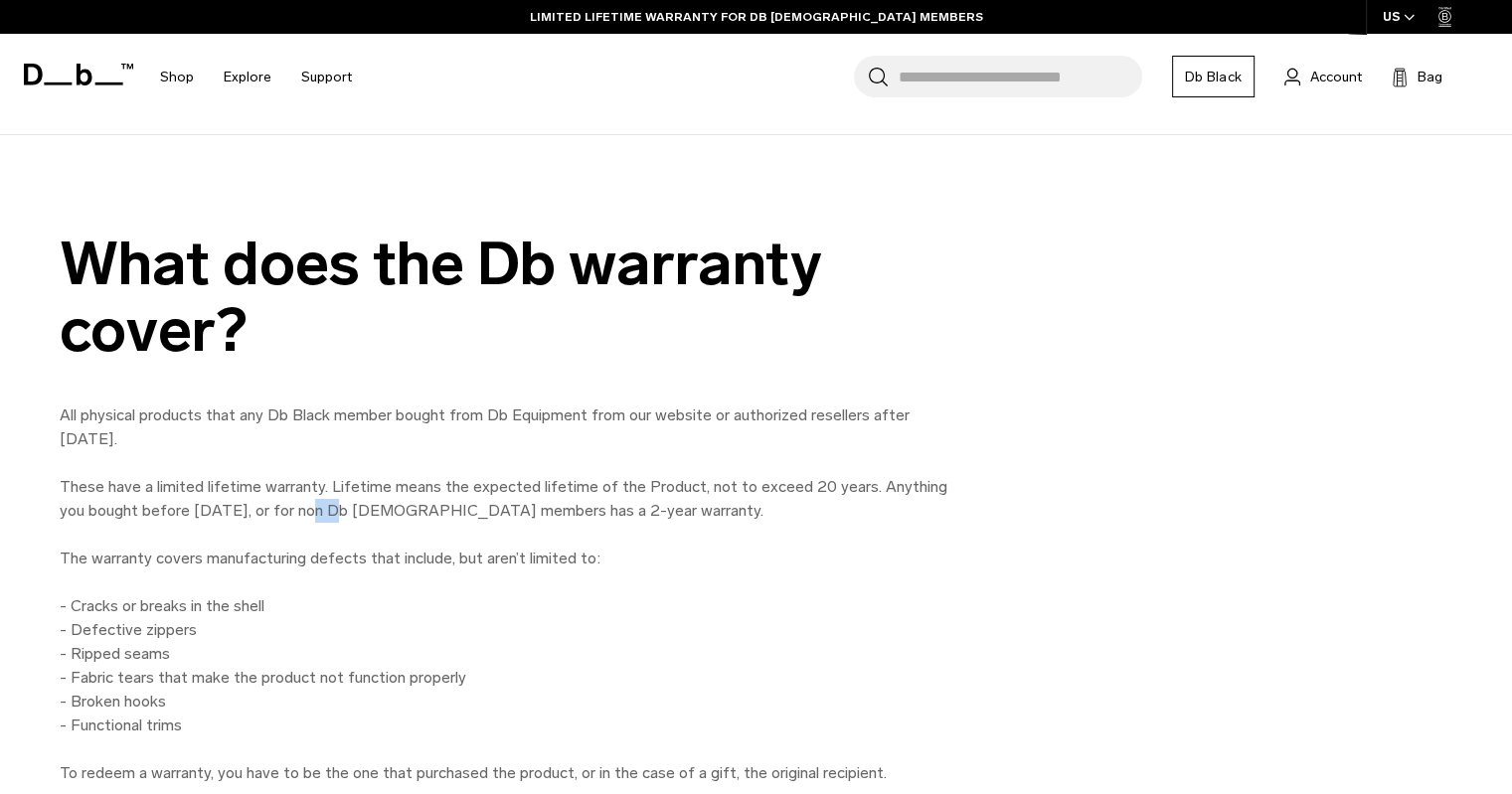 click on "All physical products that any Db Black member bought from Db Equipment from our website or authorized resellers after June 1, 2021. These have a limited lifetime warranty. Lifetime means the expected lifetime of the Product, not to exceed 20 years. Anything you bought before June 1, 2021, or for non Db Black members has a 2-year warranty. The warranty covers manufacturing defects that include, but aren’t limited to: - Cracks or breaks in the shell - Defective zippers - Ripped seams - Fabric tears that make the product not function properly - Broken hooks - Functional trims To redeem a warranty, you have to be the one that purchased the product, or in the case of a gift, the original recipient." at bounding box center (507, 594) 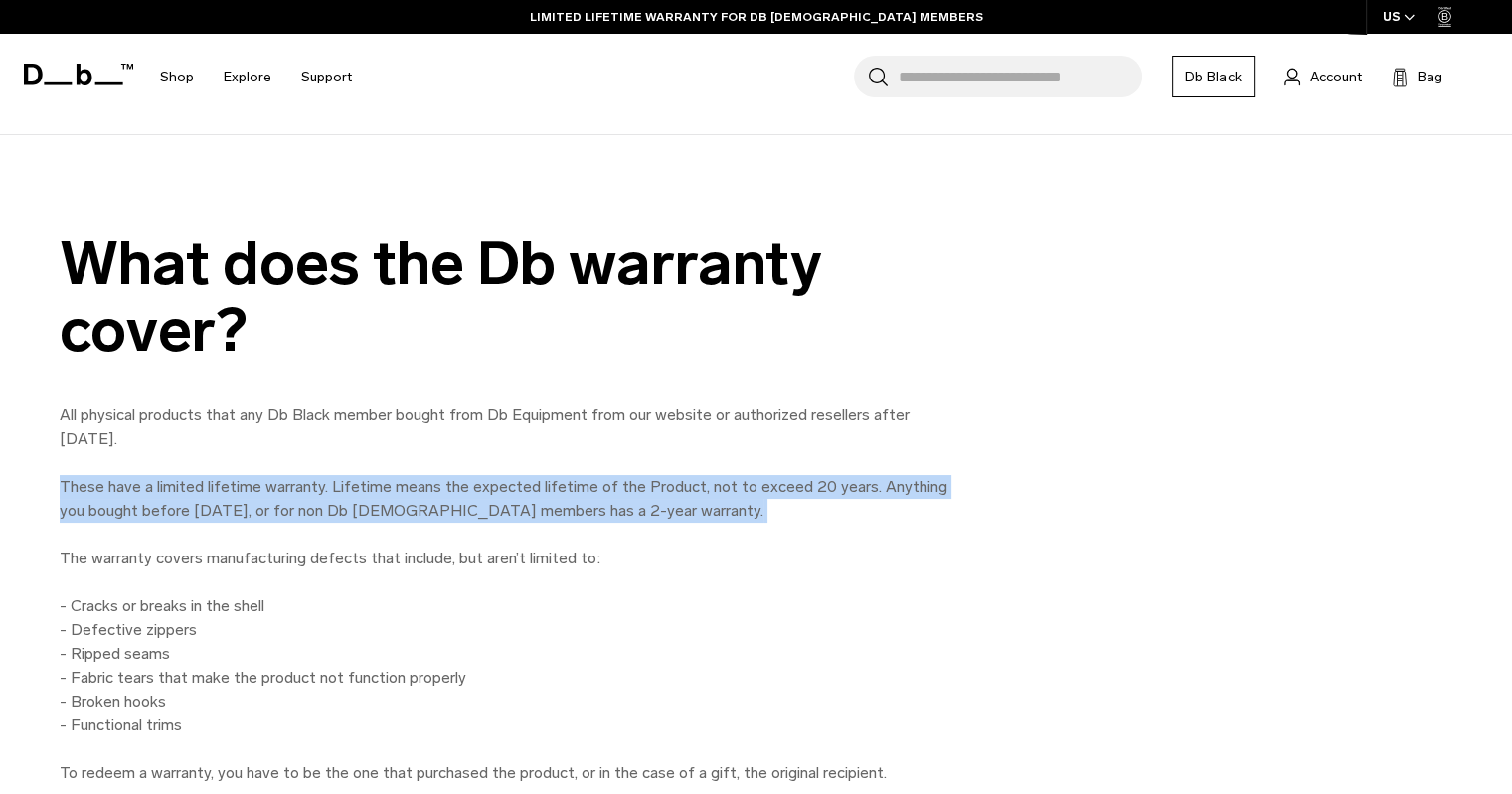 click on "All physical products that any Db Black member bought from Db Equipment from our website or authorized resellers after June 1, 2021. These have a limited lifetime warranty. Lifetime means the expected lifetime of the Product, not to exceed 20 years. Anything you bought before June 1, 2021, or for non Db Black members has a 2-year warranty. The warranty covers manufacturing defects that include, but aren’t limited to: - Cracks or breaks in the shell - Defective zippers - Ripped seams - Fabric tears that make the product not function properly - Broken hooks - Functional trims To redeem a warranty, you have to be the one that purchased the product, or in the case of a gift, the original recipient." at bounding box center (507, 594) 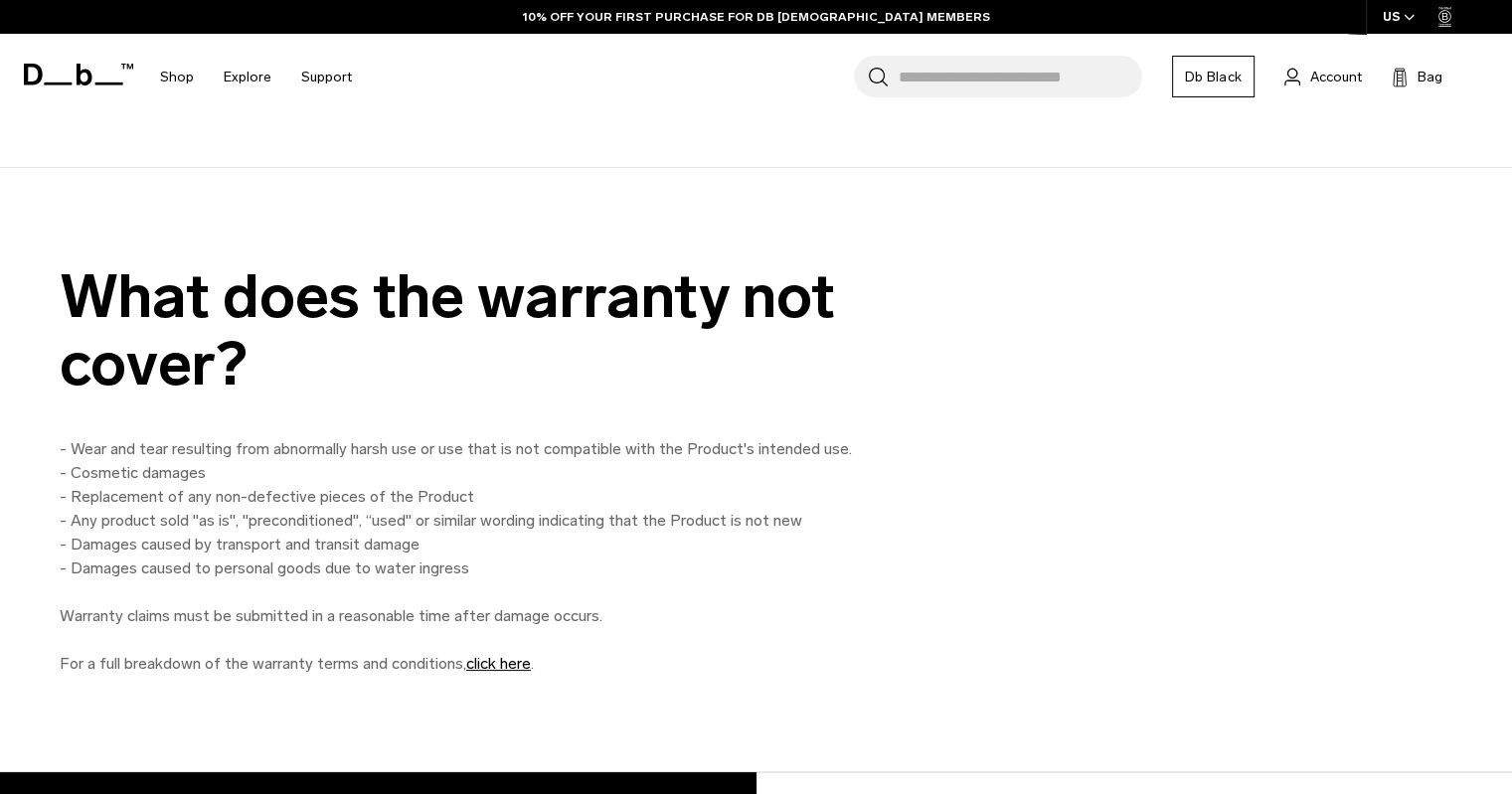 scroll, scrollTop: 2178, scrollLeft: 0, axis: vertical 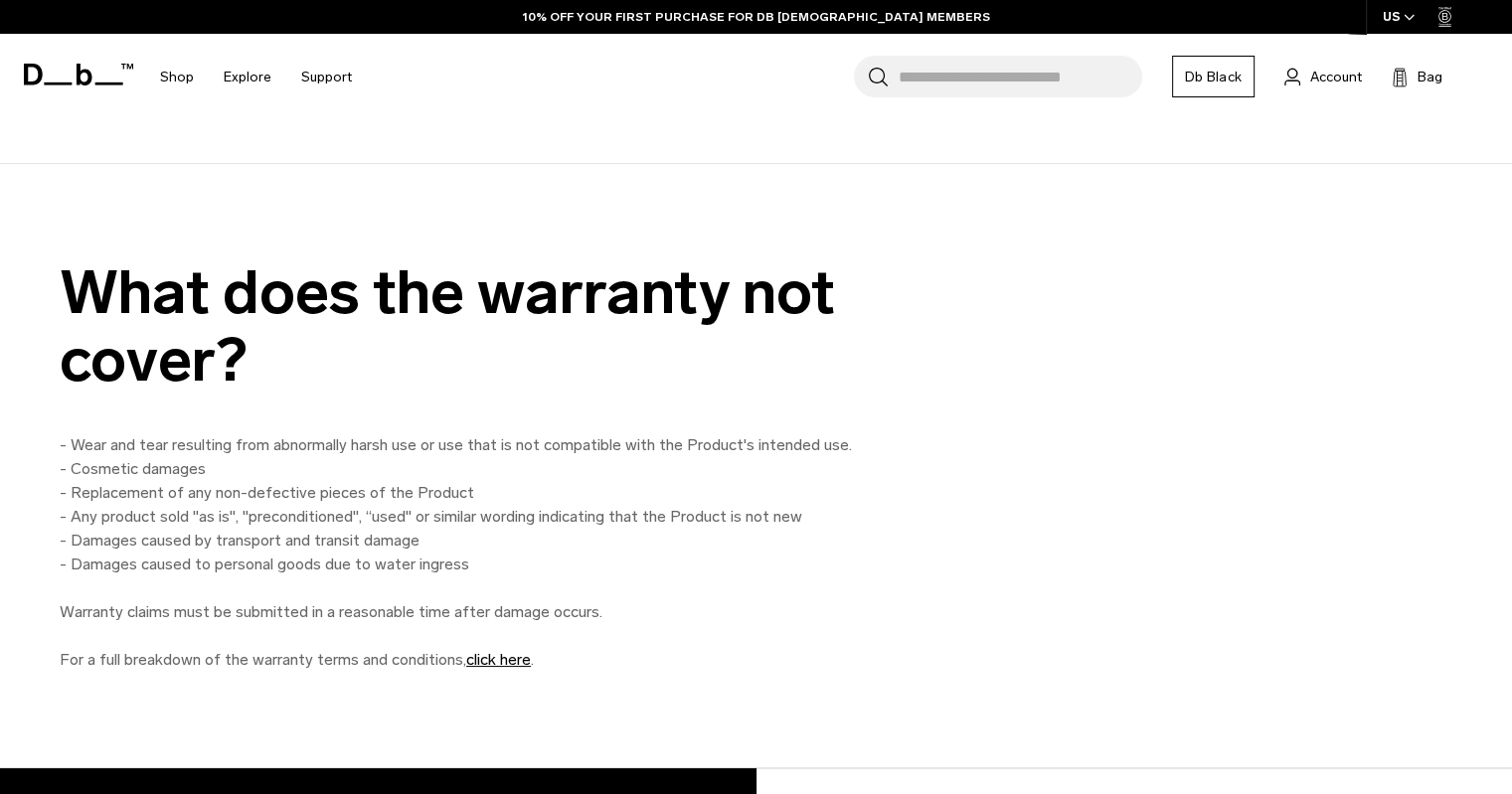 click on "- Wear and tear resulting from abnormally harsh use or use that is not compatible with the Product's intended use. - Cosmetic damages - Replacement of any non-defective pieces of the Product - Any product sold "as is", "preconditioned", “used" or similar wording indicating that the Product is not new - Damages caused by transport and transit damage - Damages caused to personal goods due to water ingress Warranty claims must be submitted in a reasonable time after damage occurs. For a full breakdown of the warranty terms and conditions,  click here ." at bounding box center (507, 553) 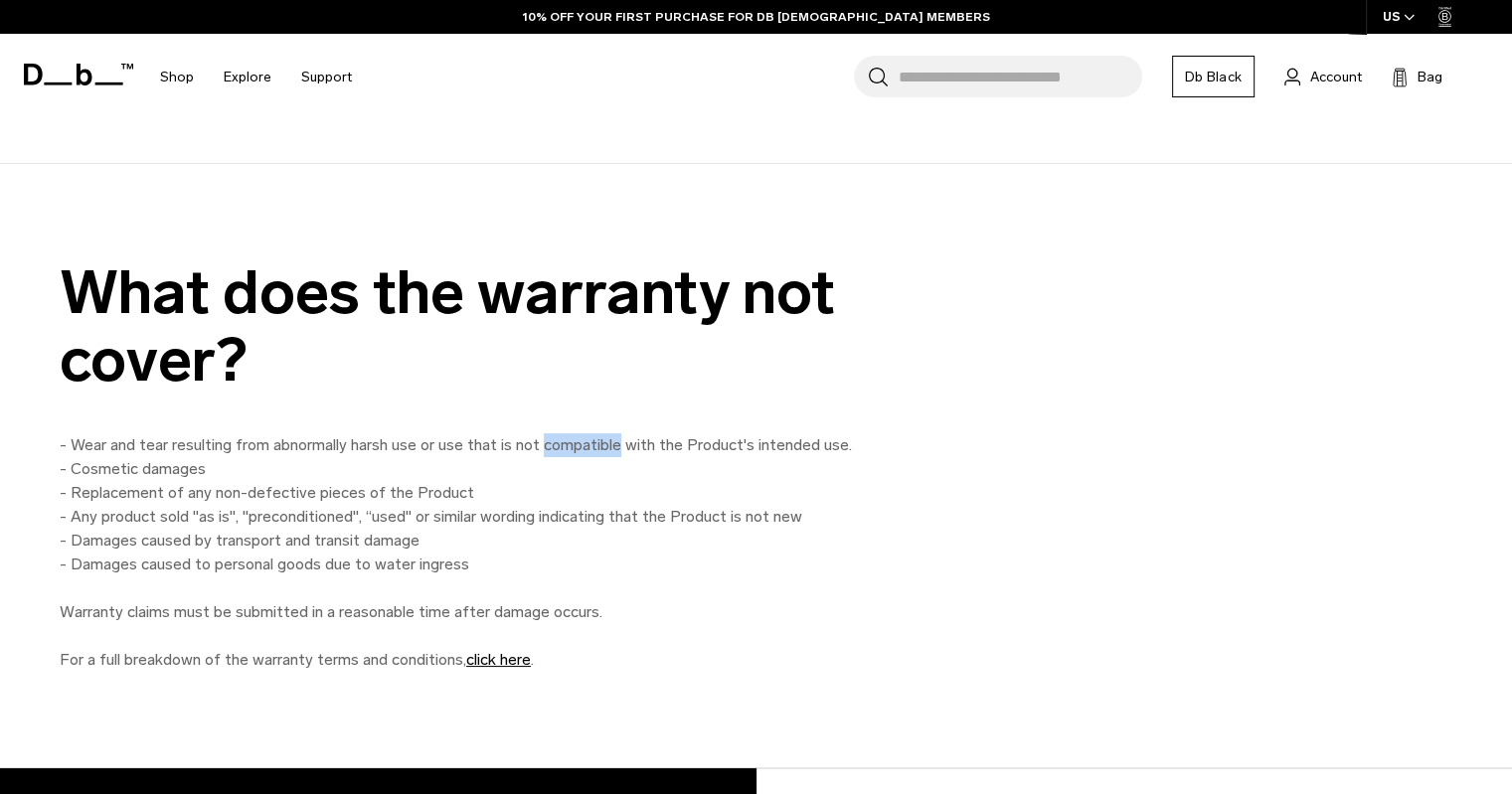 click on "- Wear and tear resulting from abnormally harsh use or use that is not compatible with the Product's intended use. - Cosmetic damages - Replacement of any non-defective pieces of the Product - Any product sold "as is", "preconditioned", “used" or similar wording indicating that the Product is not new - Damages caused by transport and transit damage - Damages caused to personal goods due to water ingress Warranty claims must be submitted in a reasonable time after damage occurs. For a full breakdown of the warranty terms and conditions,  click here ." at bounding box center [507, 553] 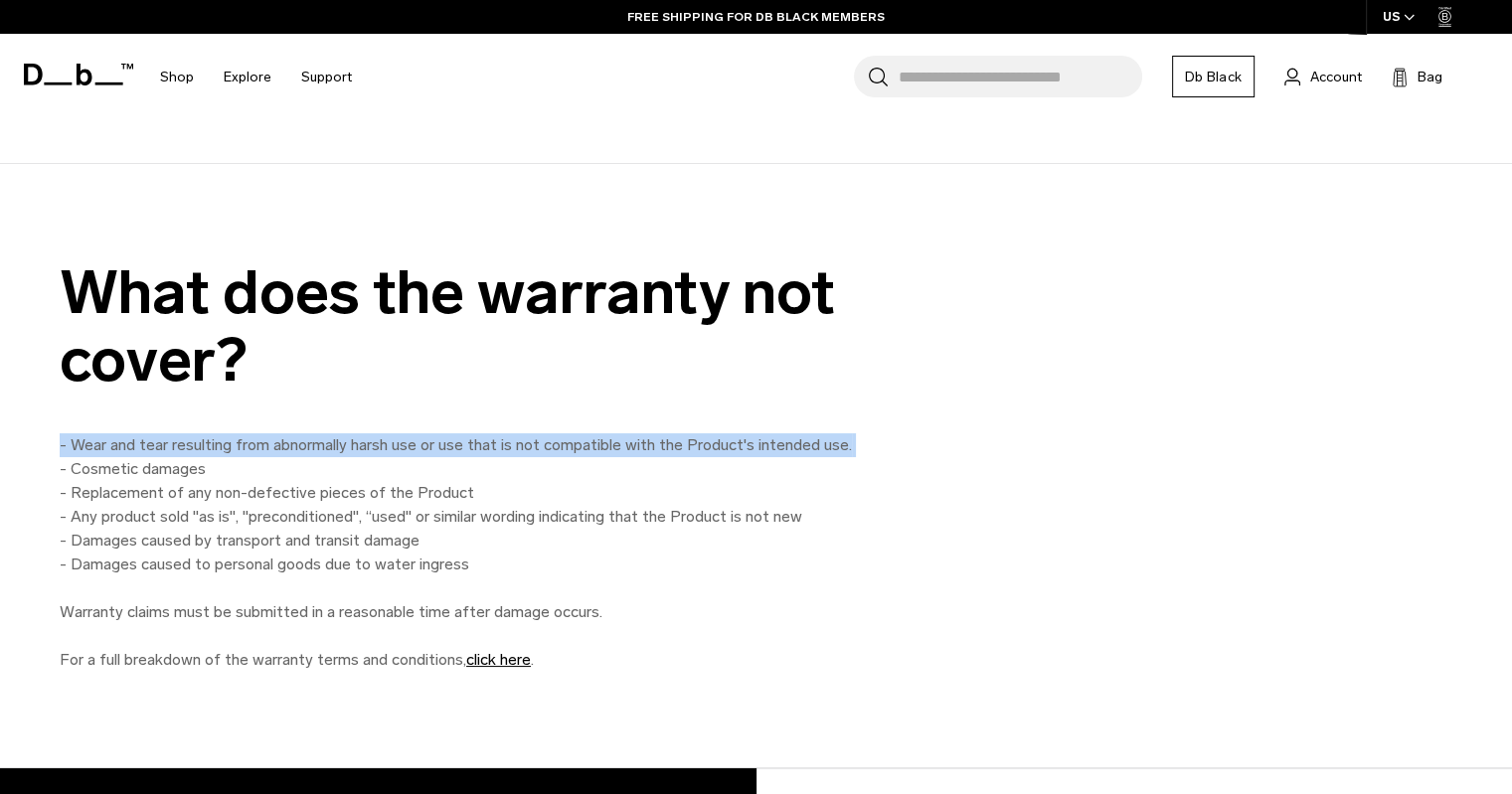 click on "- Wear and tear resulting from abnormally harsh use or use that is not compatible with the Product's intended use. - Cosmetic damages - Replacement of any non-defective pieces of the Product - Any product sold "as is", "preconditioned", “used" or similar wording indicating that the Product is not new - Damages caused by transport and transit damage - Damages caused to personal goods due to water ingress Warranty claims must be submitted in a reasonable time after damage occurs. For a full breakdown of the warranty terms and conditions,  click here ." at bounding box center [507, 553] 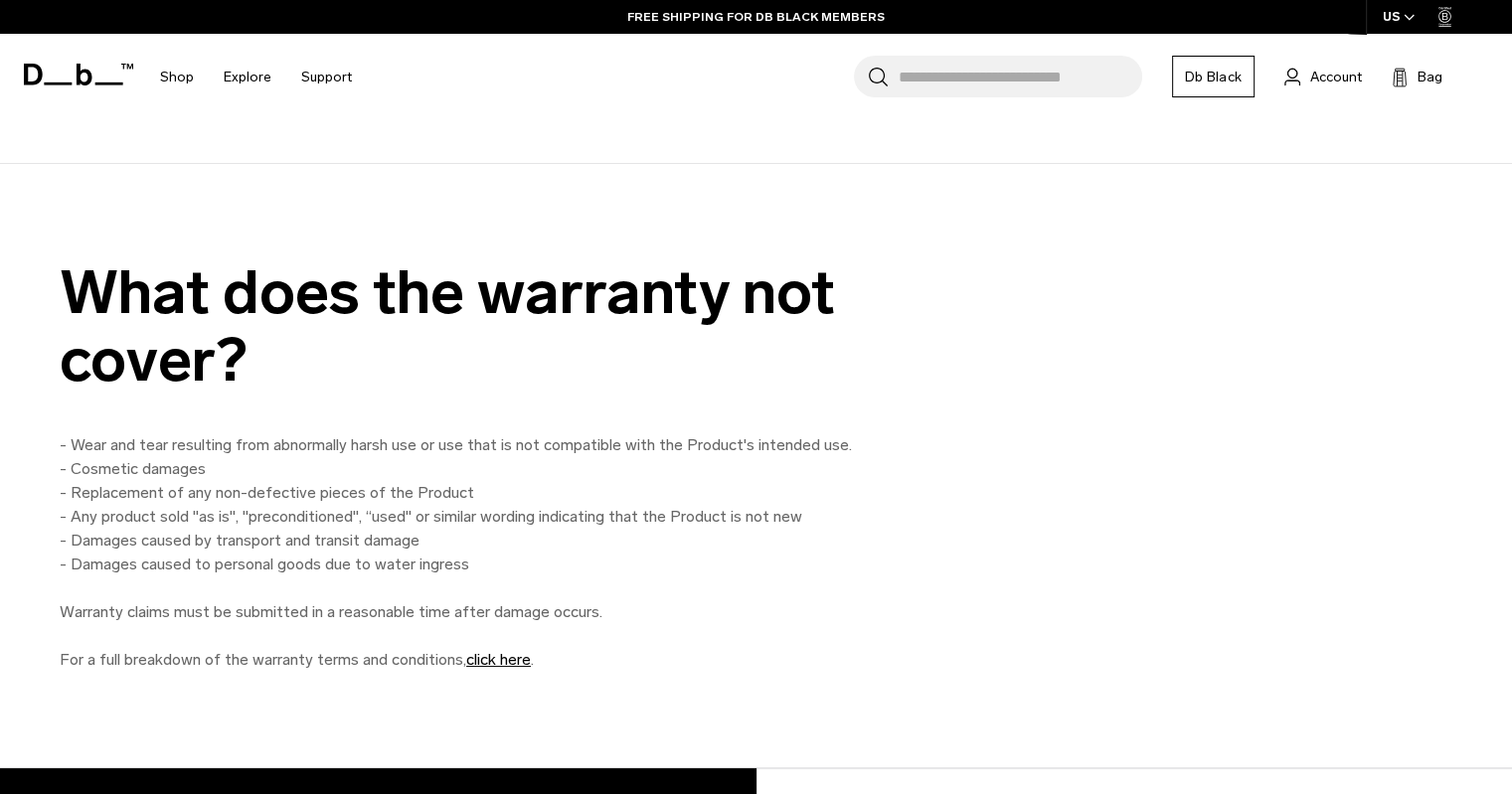 click on "- Wear and tear resulting from abnormally harsh use or use that is not compatible with the Product's intended use. - Cosmetic damages - Replacement of any non-defective pieces of the Product - Any product sold "as is", "preconditioned", “used" or similar wording indicating that the Product is not new - Damages caused by transport and transit damage - Damages caused to personal goods due to water ingress Warranty claims must be submitted in a reasonable time after damage occurs. For a full breakdown of the warranty terms and conditions,  click here ." at bounding box center [507, 553] 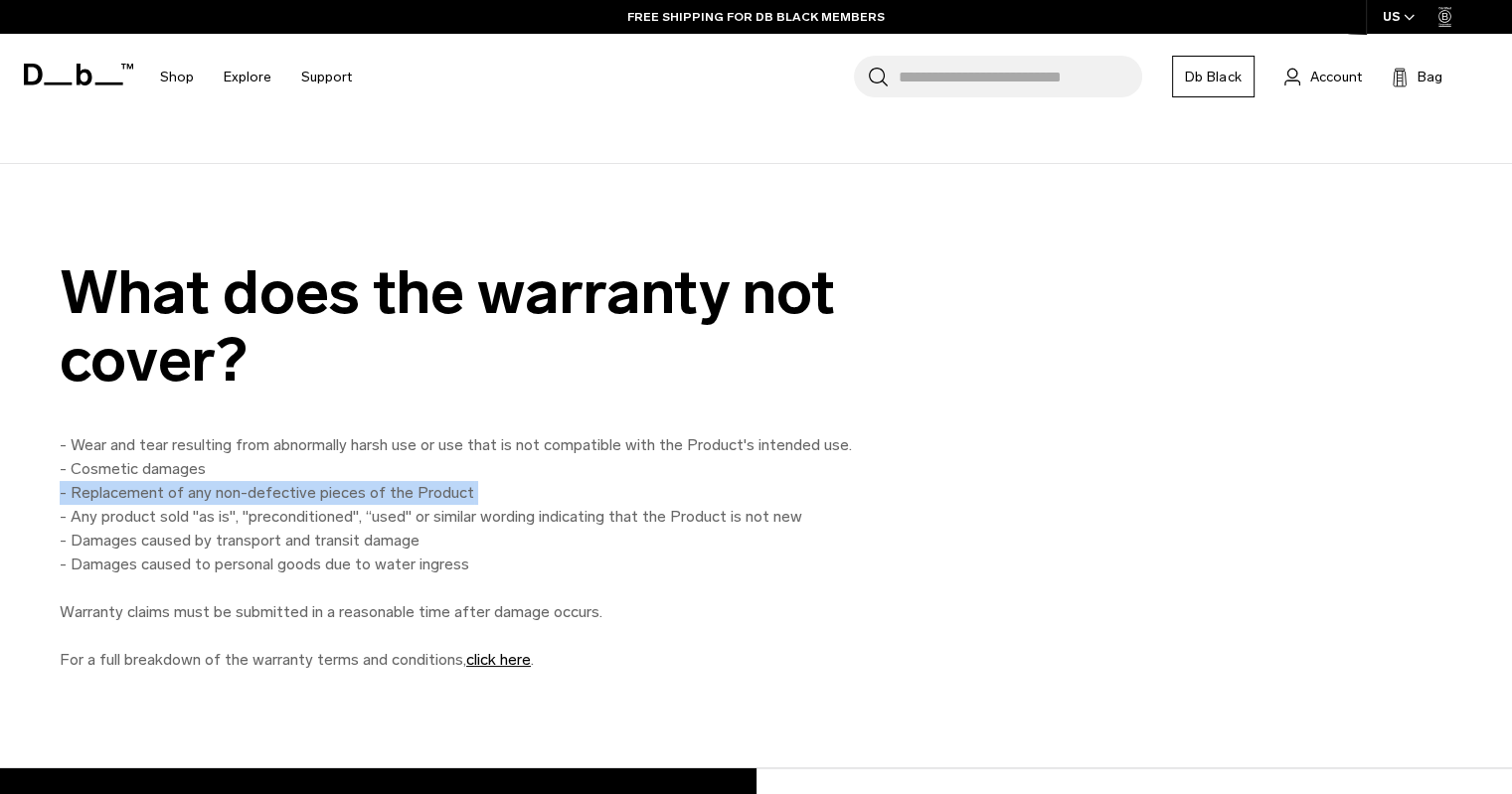click on "- Wear and tear resulting from abnormally harsh use or use that is not compatible with the Product's intended use. - Cosmetic damages - Replacement of any non-defective pieces of the Product - Any product sold "as is", "preconditioned", “used" or similar wording indicating that the Product is not new - Damages caused by transport and transit damage - Damages caused to personal goods due to water ingress Warranty claims must be submitted in a reasonable time after damage occurs. For a full breakdown of the warranty terms and conditions,  click here ." at bounding box center [507, 553] 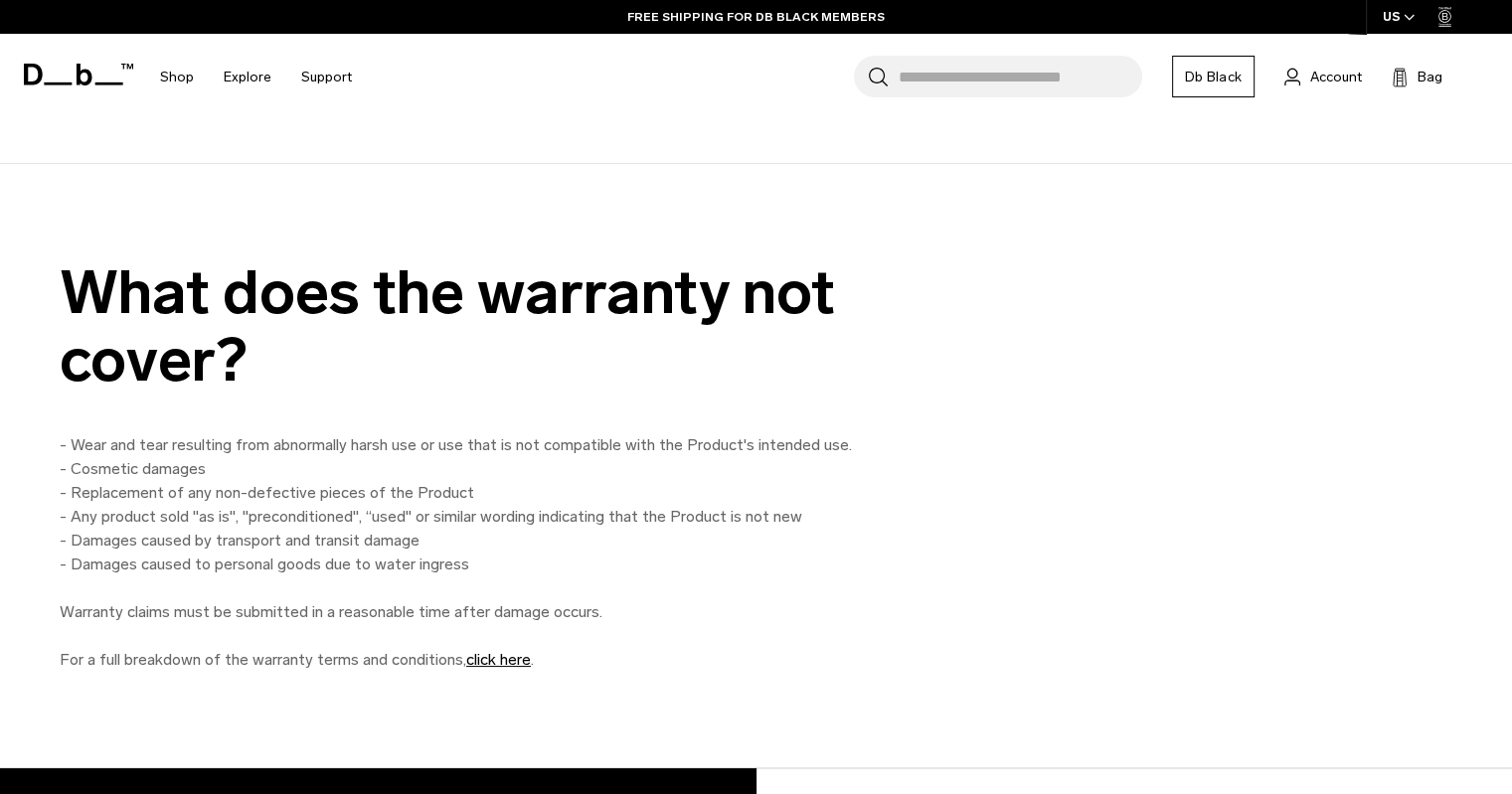 click on "- Wear and tear resulting from abnormally harsh use or use that is not compatible with the Product's intended use. - Cosmetic damages - Replacement of any non-defective pieces of the Product - Any product sold "as is", "preconditioned", “used" or similar wording indicating that the Product is not new - Damages caused by transport and transit damage - Damages caused to personal goods due to water ingress Warranty claims must be submitted in a reasonable time after damage occurs. For a full breakdown of the warranty terms and conditions,  click here ." at bounding box center (507, 553) 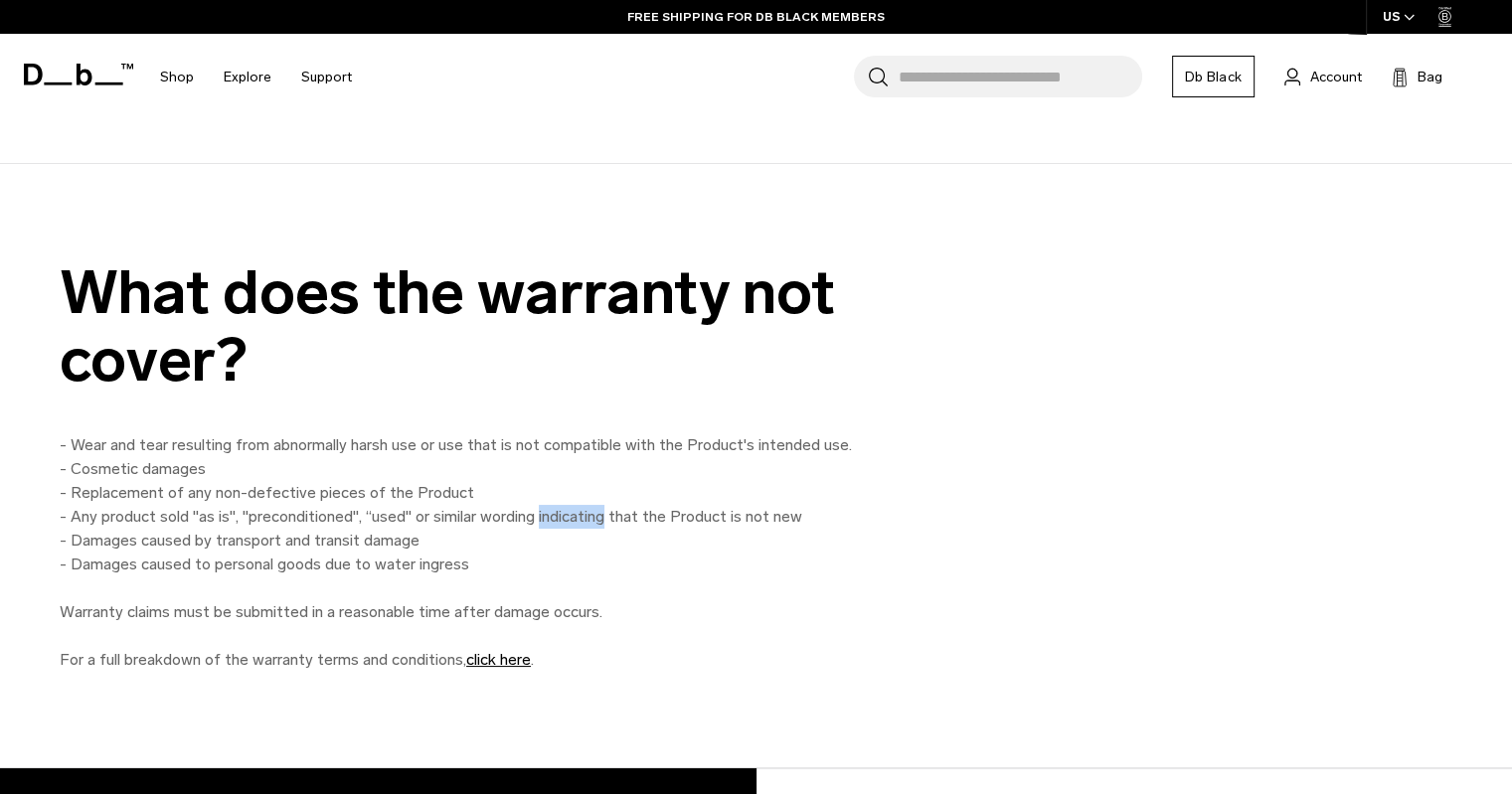 click on "- Wear and tear resulting from abnormally harsh use or use that is not compatible with the Product's intended use. - Cosmetic damages - Replacement of any non-defective pieces of the Product - Any product sold "as is", "preconditioned", “used" or similar wording indicating that the Product is not new - Damages caused by transport and transit damage - Damages caused to personal goods due to water ingress Warranty claims must be submitted in a reasonable time after damage occurs. For a full breakdown of the warranty terms and conditions,  click here ." at bounding box center (507, 553) 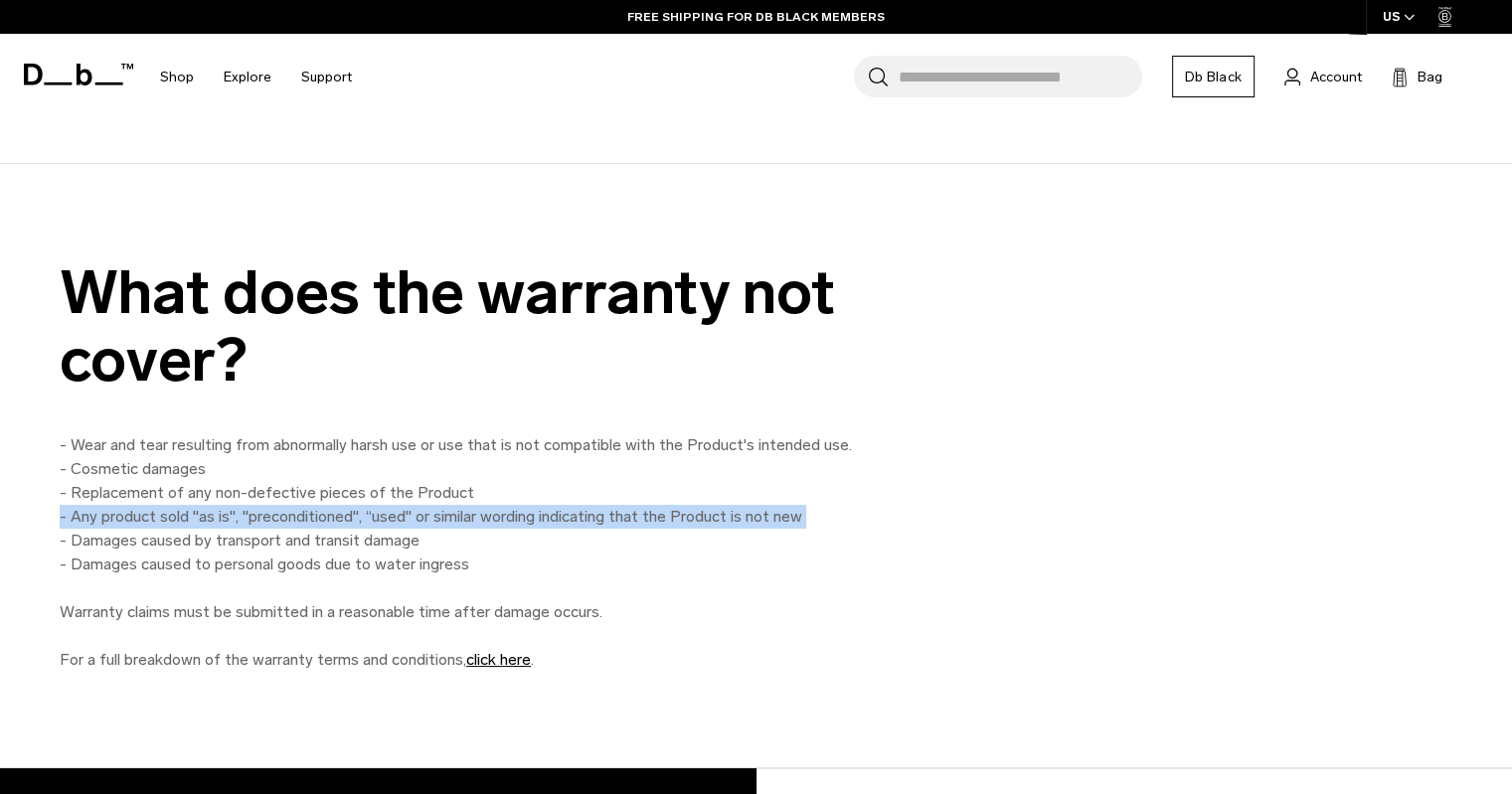 click on "- Wear and tear resulting from abnormally harsh use or use that is not compatible with the Product's intended use. - Cosmetic damages - Replacement of any non-defective pieces of the Product - Any product sold "as is", "preconditioned", “used" or similar wording indicating that the Product is not new - Damages caused by transport and transit damage - Damages caused to personal goods due to water ingress Warranty claims must be submitted in a reasonable time after damage occurs. For a full breakdown of the warranty terms and conditions,  click here ." at bounding box center [507, 553] 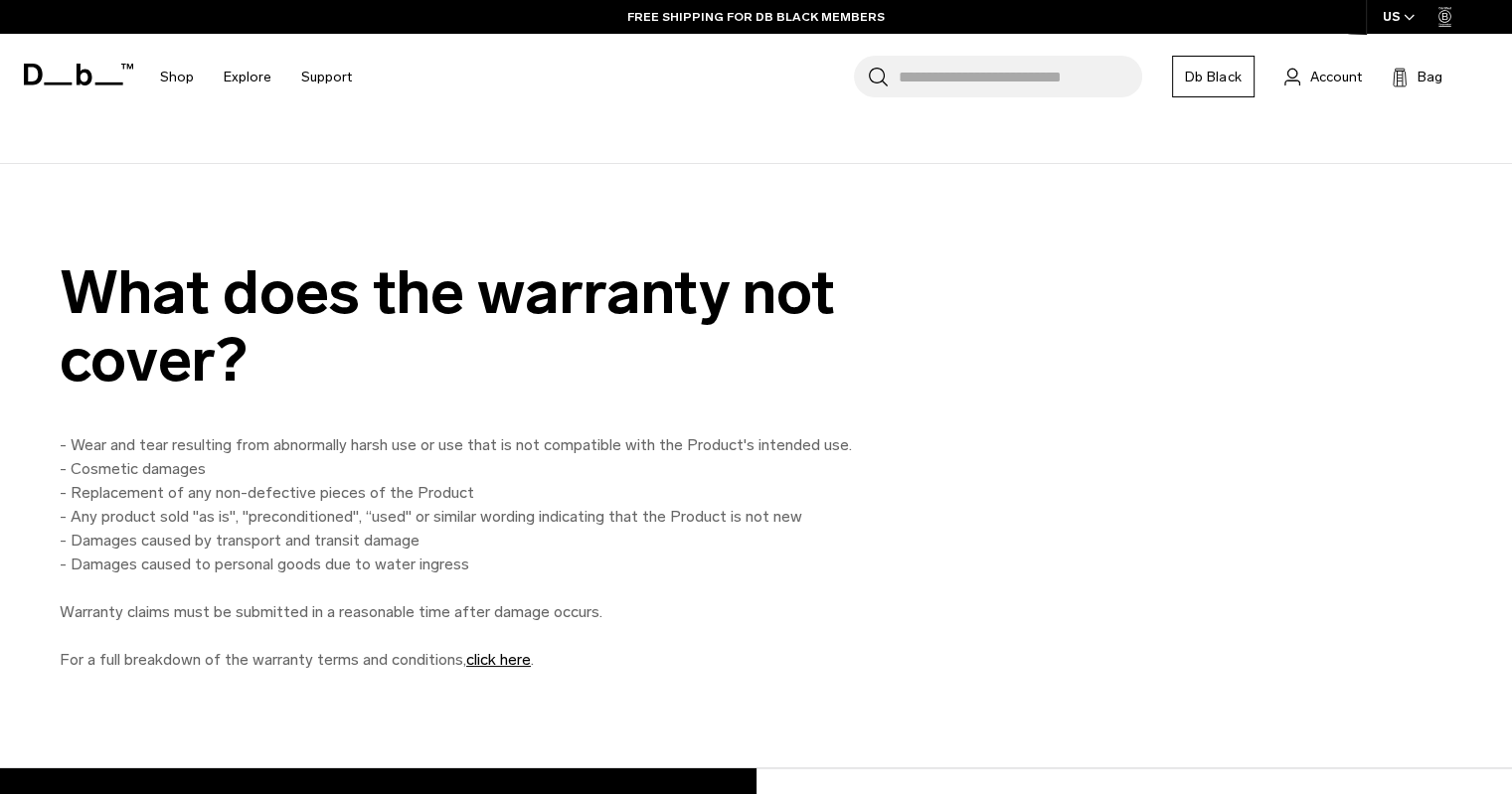 click on "- Wear and tear resulting from abnormally harsh use or use that is not compatible with the Product's intended use. - Cosmetic damages - Replacement of any non-defective pieces of the Product - Any product sold "as is", "preconditioned", “used" or similar wording indicating that the Product is not new - Damages caused by transport and transit damage - Damages caused to personal goods due to water ingress Warranty claims must be submitted in a reasonable time after damage occurs. For a full breakdown of the warranty terms and conditions,  click here ." at bounding box center (507, 553) 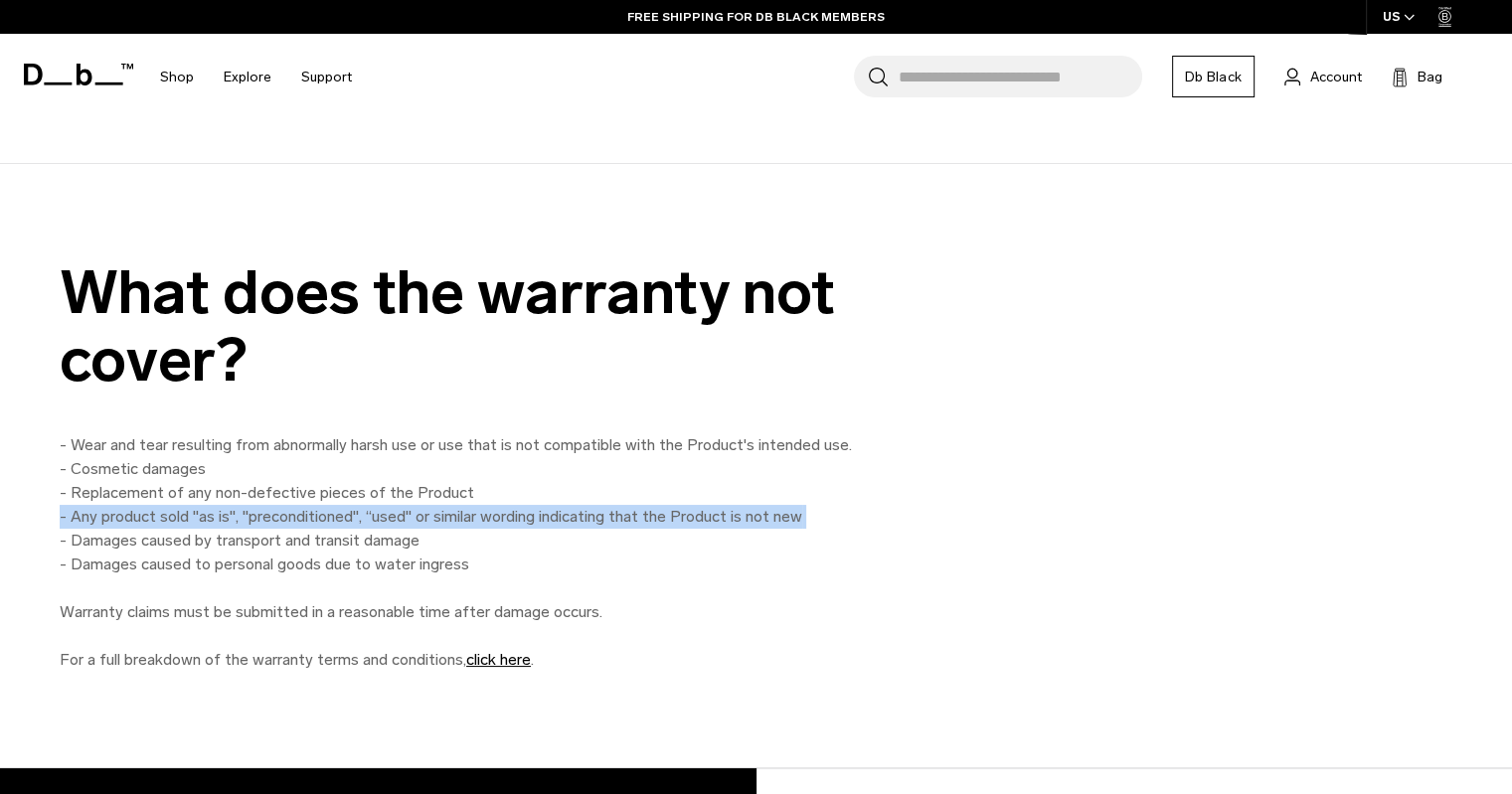 click on "- Wear and tear resulting from abnormally harsh use or use that is not compatible with the Product's intended use. - Cosmetic damages - Replacement of any non-defective pieces of the Product - Any product sold "as is", "preconditioned", “used" or similar wording indicating that the Product is not new - Damages caused by transport and transit damage - Damages caused to personal goods due to water ingress Warranty claims must be submitted in a reasonable time after damage occurs. For a full breakdown of the warranty terms and conditions,  click here ." at bounding box center [507, 553] 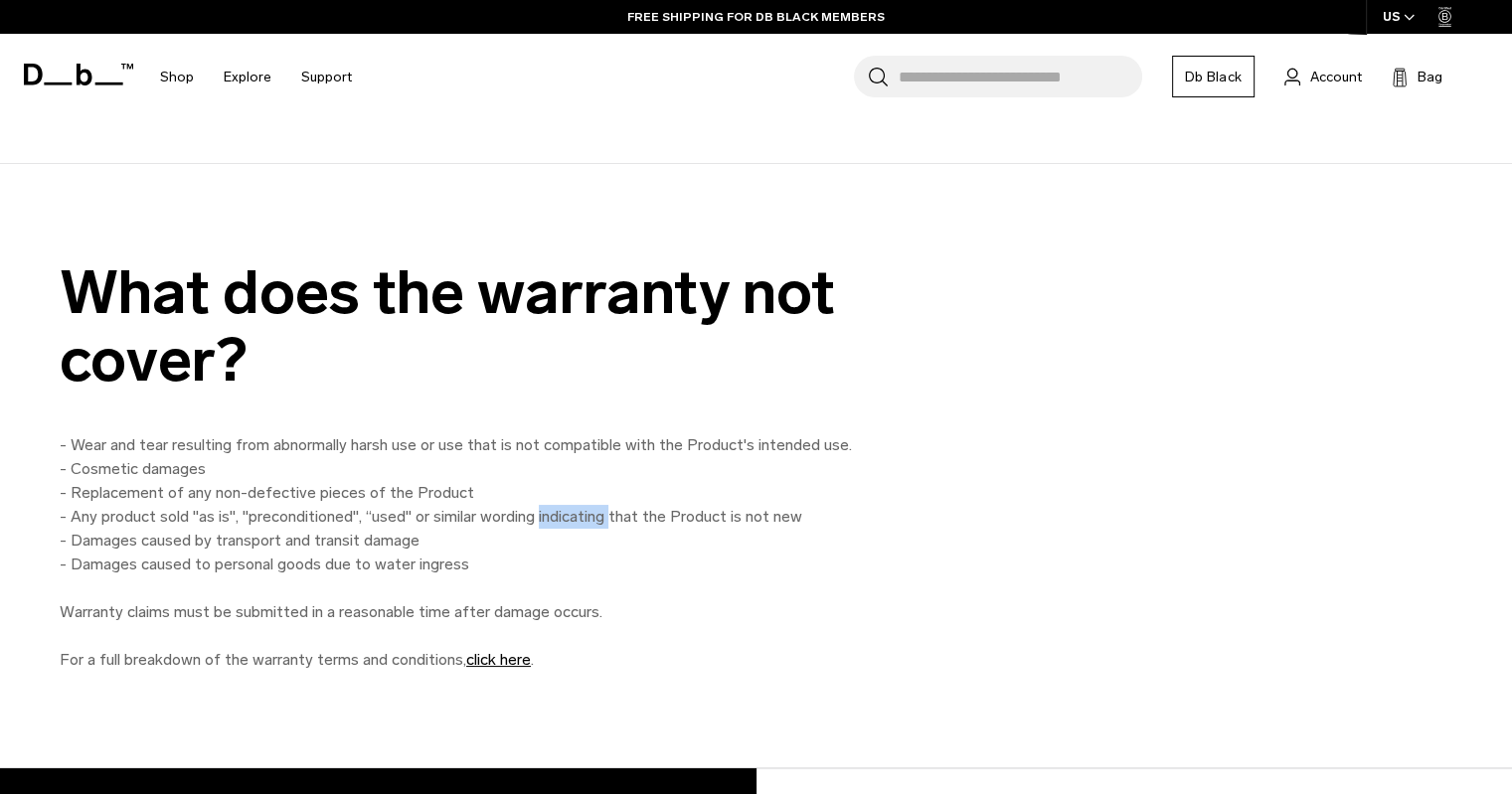 click on "- Wear and tear resulting from abnormally harsh use or use that is not compatible with the Product's intended use. - Cosmetic damages - Replacement of any non-defective pieces of the Product - Any product sold "as is", "preconditioned", “used" or similar wording indicating that the Product is not new - Damages caused by transport and transit damage - Damages caused to personal goods due to water ingress Warranty claims must be submitted in a reasonable time after damage occurs. For a full breakdown of the warranty terms and conditions,  click here ." at bounding box center [507, 553] 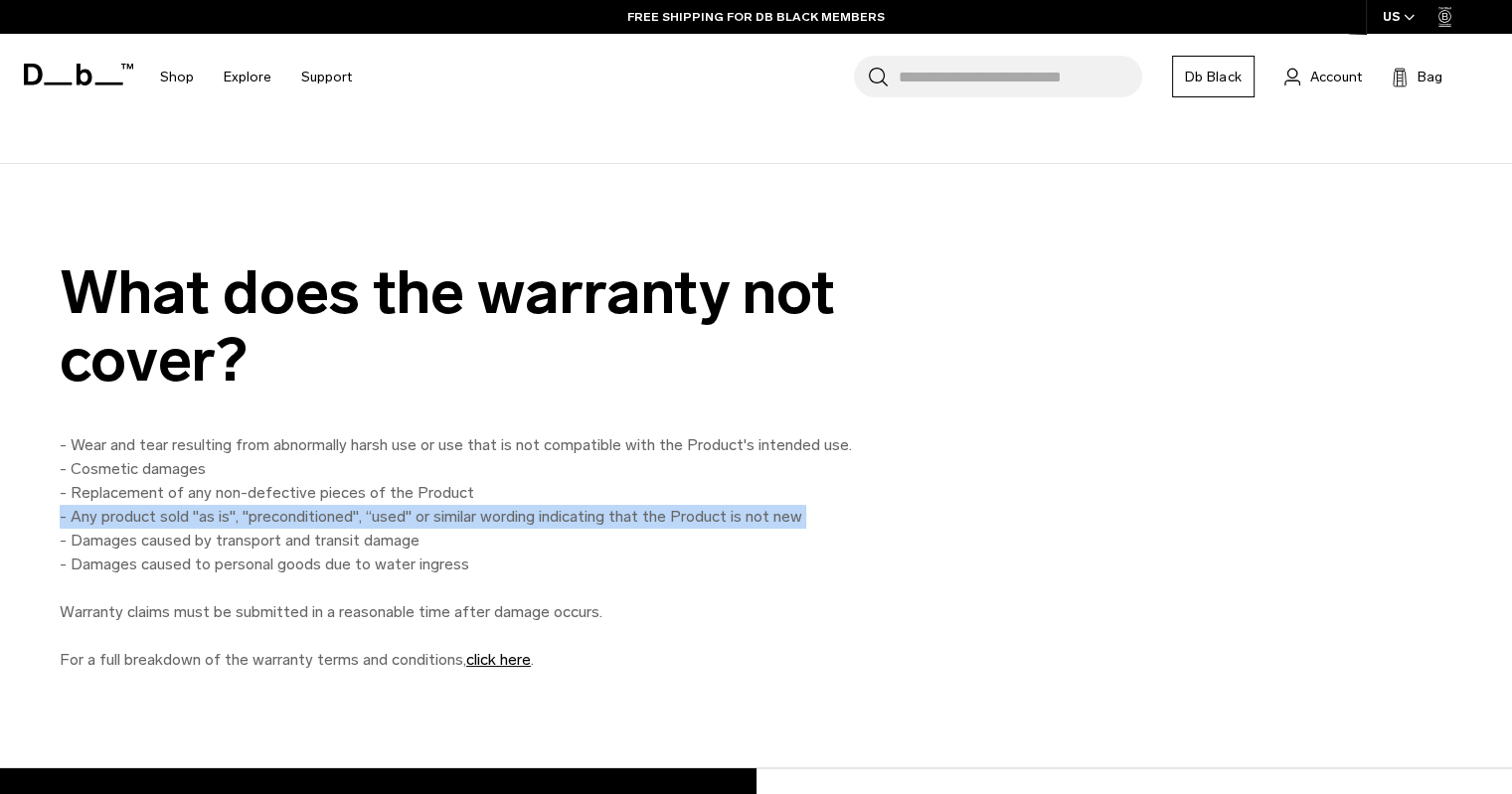 click on "- Wear and tear resulting from abnormally harsh use or use that is not compatible with the Product's intended use. - Cosmetic damages - Replacement of any non-defective pieces of the Product - Any product sold "as is", "preconditioned", “used" or similar wording indicating that the Product is not new - Damages caused by transport and transit damage - Damages caused to personal goods due to water ingress Warranty claims must be submitted in a reasonable time after damage occurs. For a full breakdown of the warranty terms and conditions,  click here ." at bounding box center [507, 553] 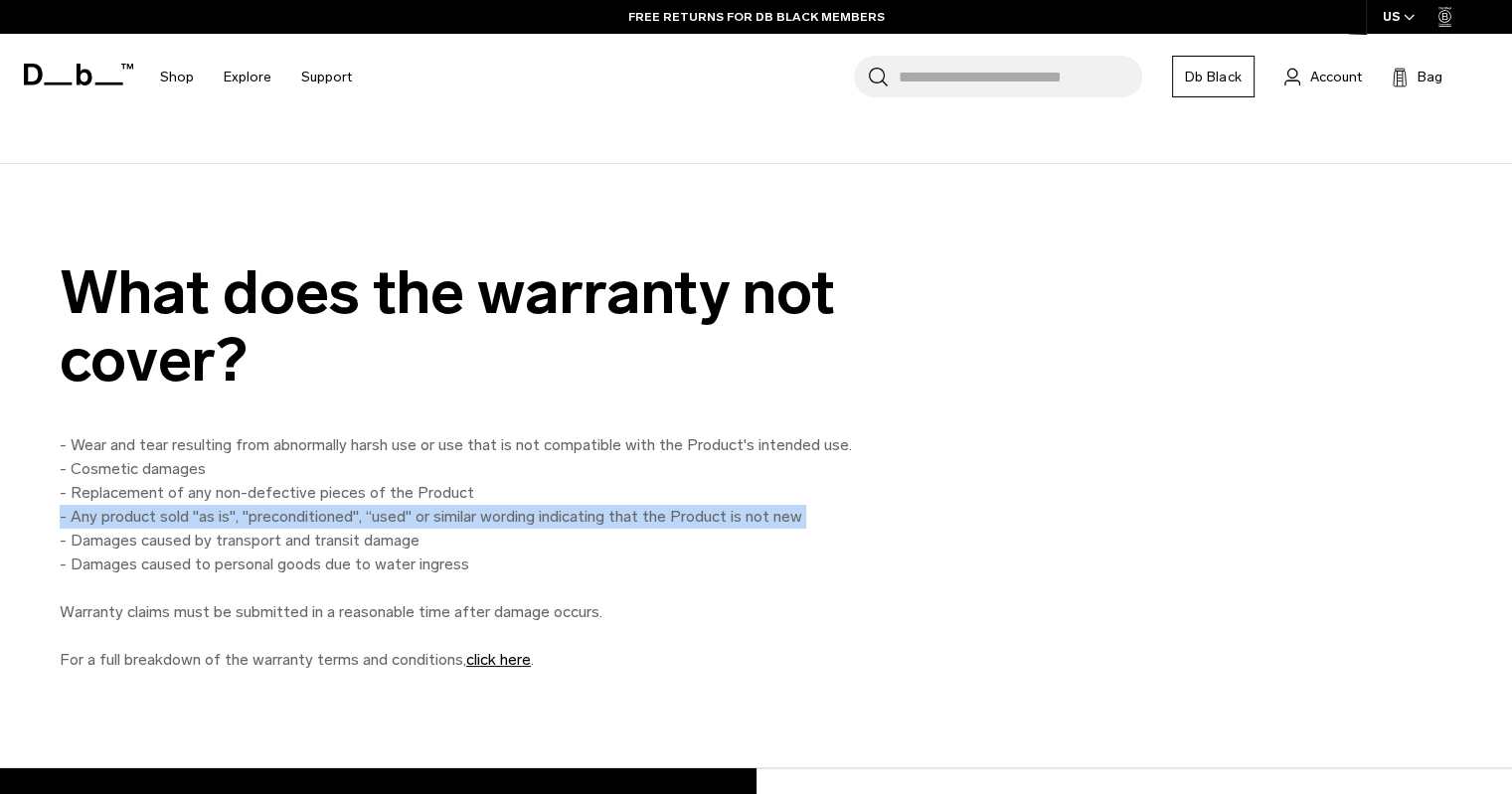 click on "- Wear and tear resulting from abnormally harsh use or use that is not compatible with the Product's intended use. - Cosmetic damages - Replacement of any non-defective pieces of the Product - Any product sold "as is", "preconditioned", “used" or similar wording indicating that the Product is not new - Damages caused by transport and transit damage - Damages caused to personal goods due to water ingress Warranty claims must be submitted in a reasonable time after damage occurs. For a full breakdown of the warranty terms and conditions,  click here ." at bounding box center (507, 553) 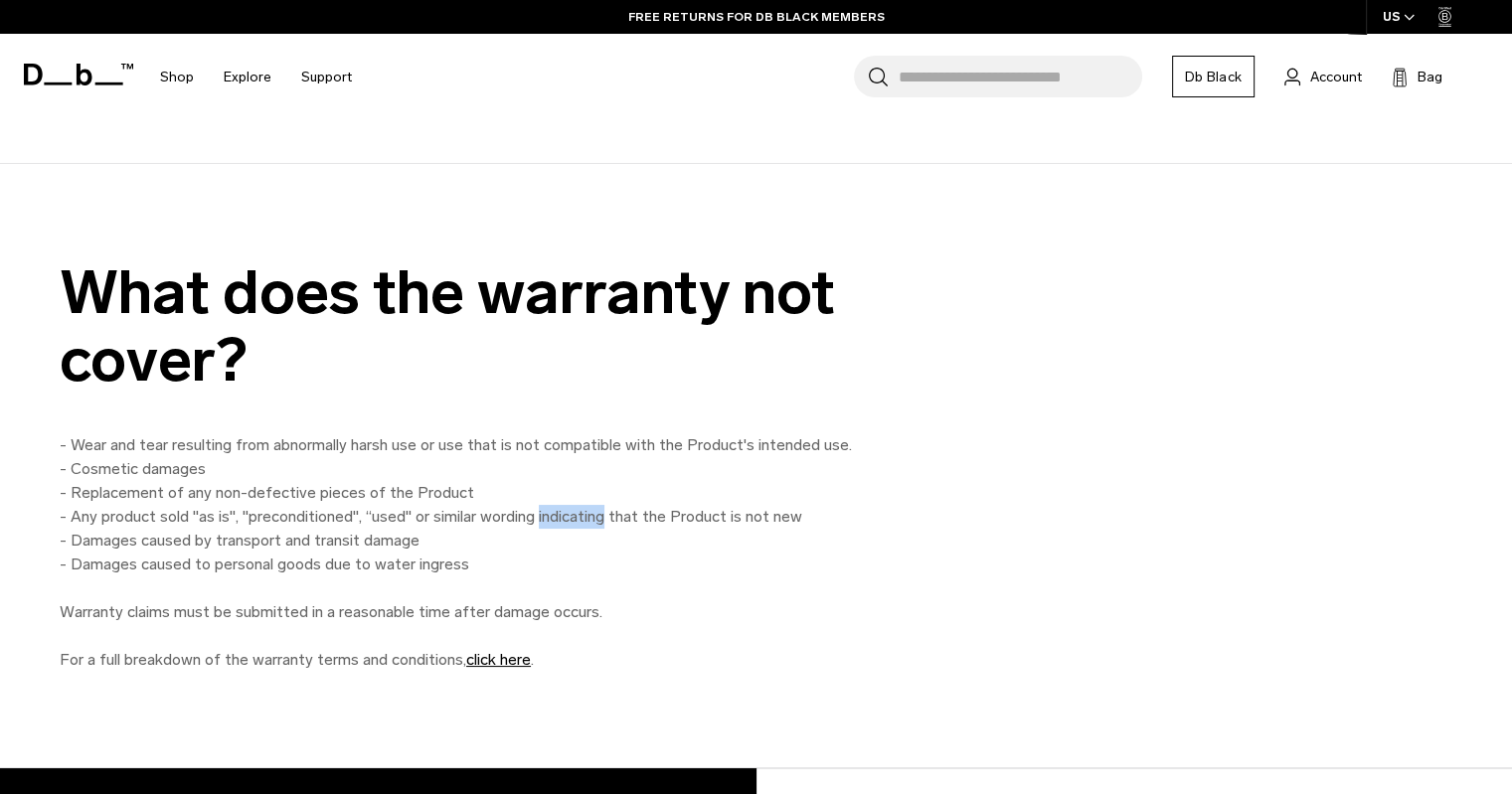 click on "- Wear and tear resulting from abnormally harsh use or use that is not compatible with the Product's intended use. - Cosmetic damages - Replacement of any non-defective pieces of the Product - Any product sold "as is", "preconditioned", “used" or similar wording indicating that the Product is not new - Damages caused by transport and transit damage - Damages caused to personal goods due to water ingress Warranty claims must be submitted in a reasonable time after damage occurs. For a full breakdown of the warranty terms and conditions,  click here ." at bounding box center (507, 553) 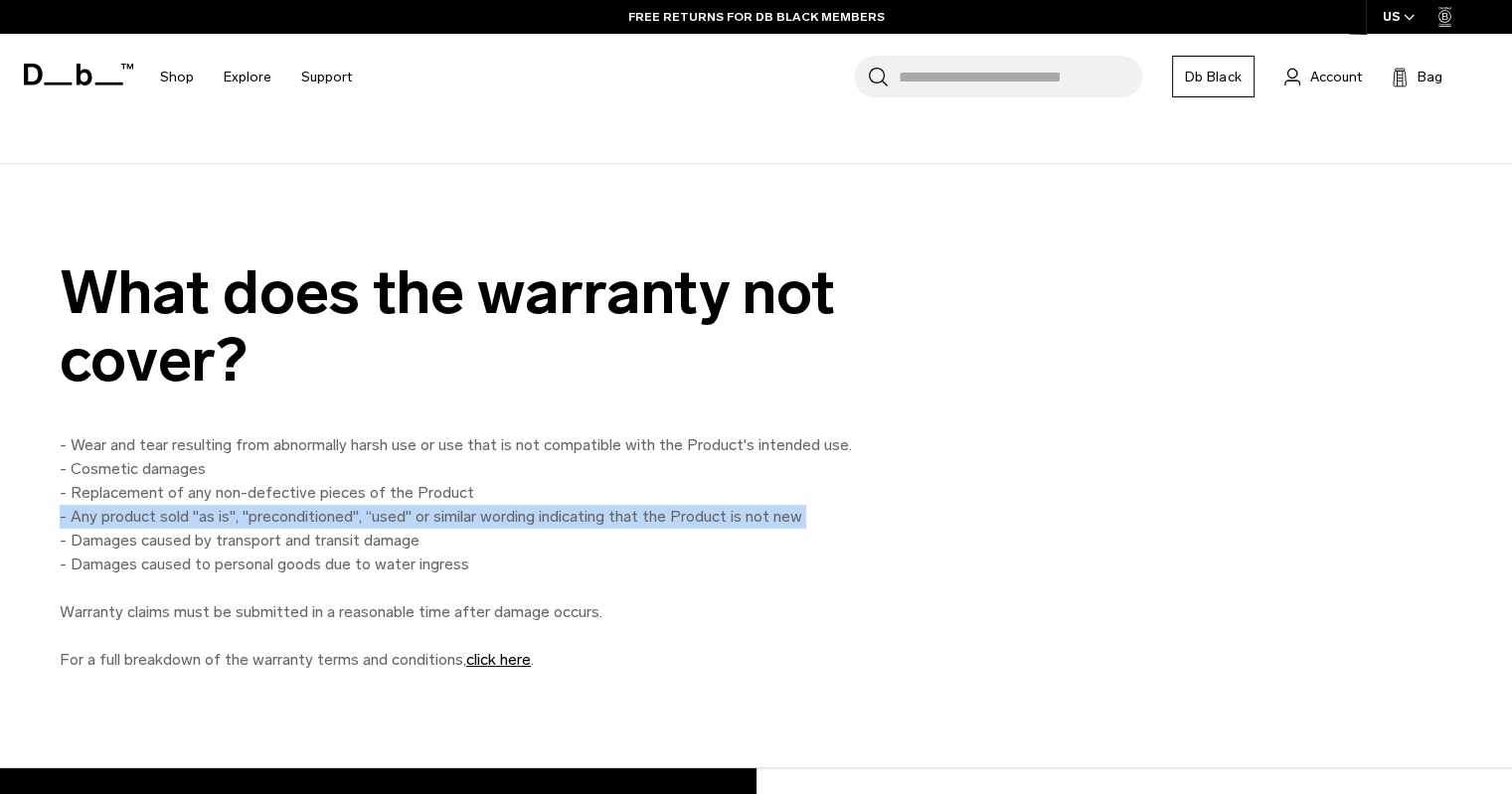 click on "- Wear and tear resulting from abnormally harsh use or use that is not compatible with the Product's intended use. - Cosmetic damages - Replacement of any non-defective pieces of the Product - Any product sold "as is", "preconditioned", “used" or similar wording indicating that the Product is not new - Damages caused by transport and transit damage - Damages caused to personal goods due to water ingress Warranty claims must be submitted in a reasonable time after damage occurs. For a full breakdown of the warranty terms and conditions,  click here ." at bounding box center (507, 553) 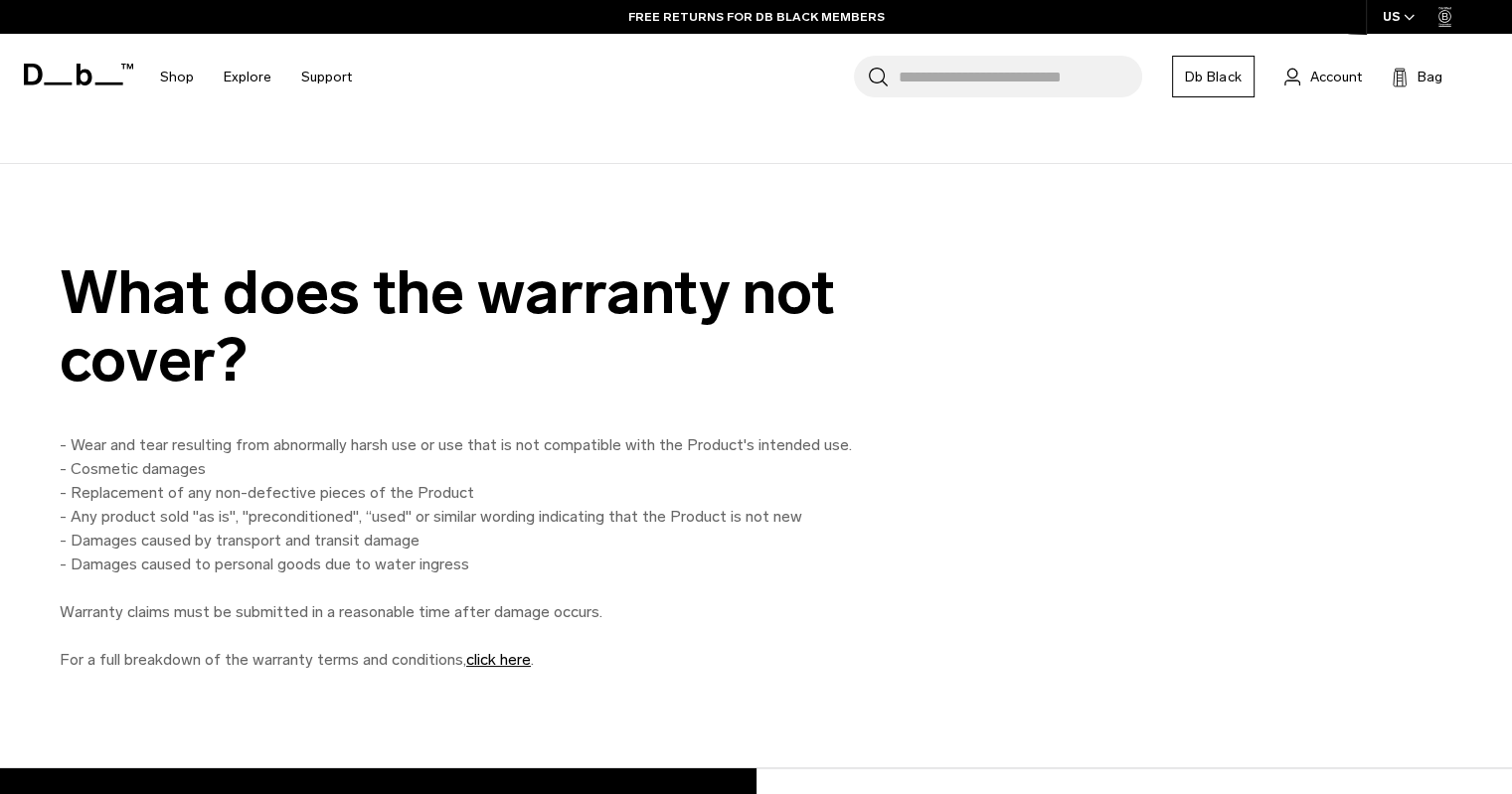 click on "- Wear and tear resulting from abnormally harsh use or use that is not compatible with the Product's intended use. - Cosmetic damages - Replacement of any non-defective pieces of the Product - Any product sold "as is", "preconditioned", “used" or similar wording indicating that the Product is not new - Damages caused by transport and transit damage - Damages caused to personal goods due to water ingress Warranty claims must be submitted in a reasonable time after damage occurs. For a full breakdown of the warranty terms and conditions,  click here ." at bounding box center (507, 553) 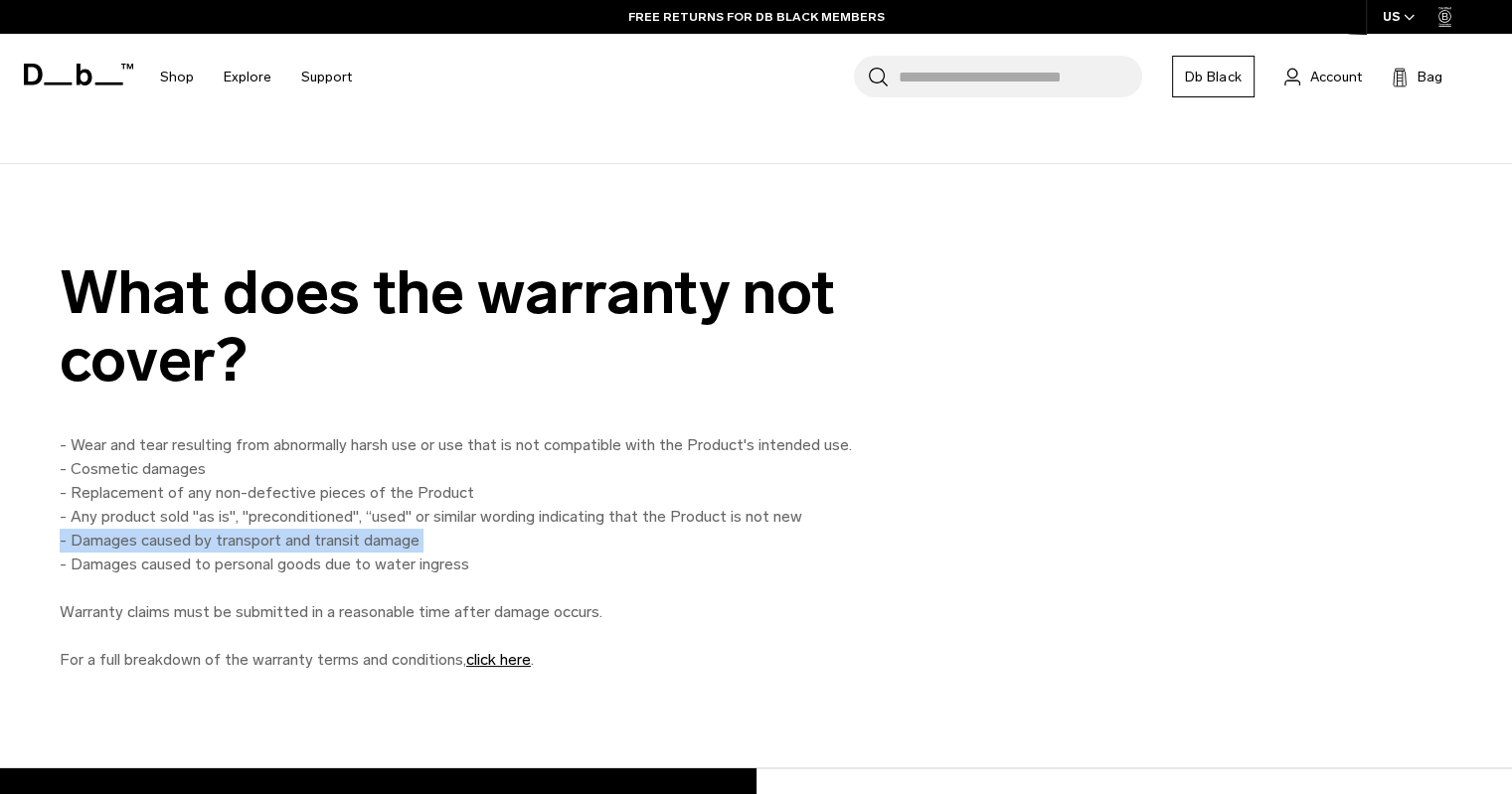 click on "- Wear and tear resulting from abnormally harsh use or use that is not compatible with the Product's intended use. - Cosmetic damages - Replacement of any non-defective pieces of the Product - Any product sold "as is", "preconditioned", “used" or similar wording indicating that the Product is not new - Damages caused by transport and transit damage - Damages caused to personal goods due to water ingress Warranty claims must be submitted in a reasonable time after damage occurs. For a full breakdown of the warranty terms and conditions,  click here ." at bounding box center [507, 553] 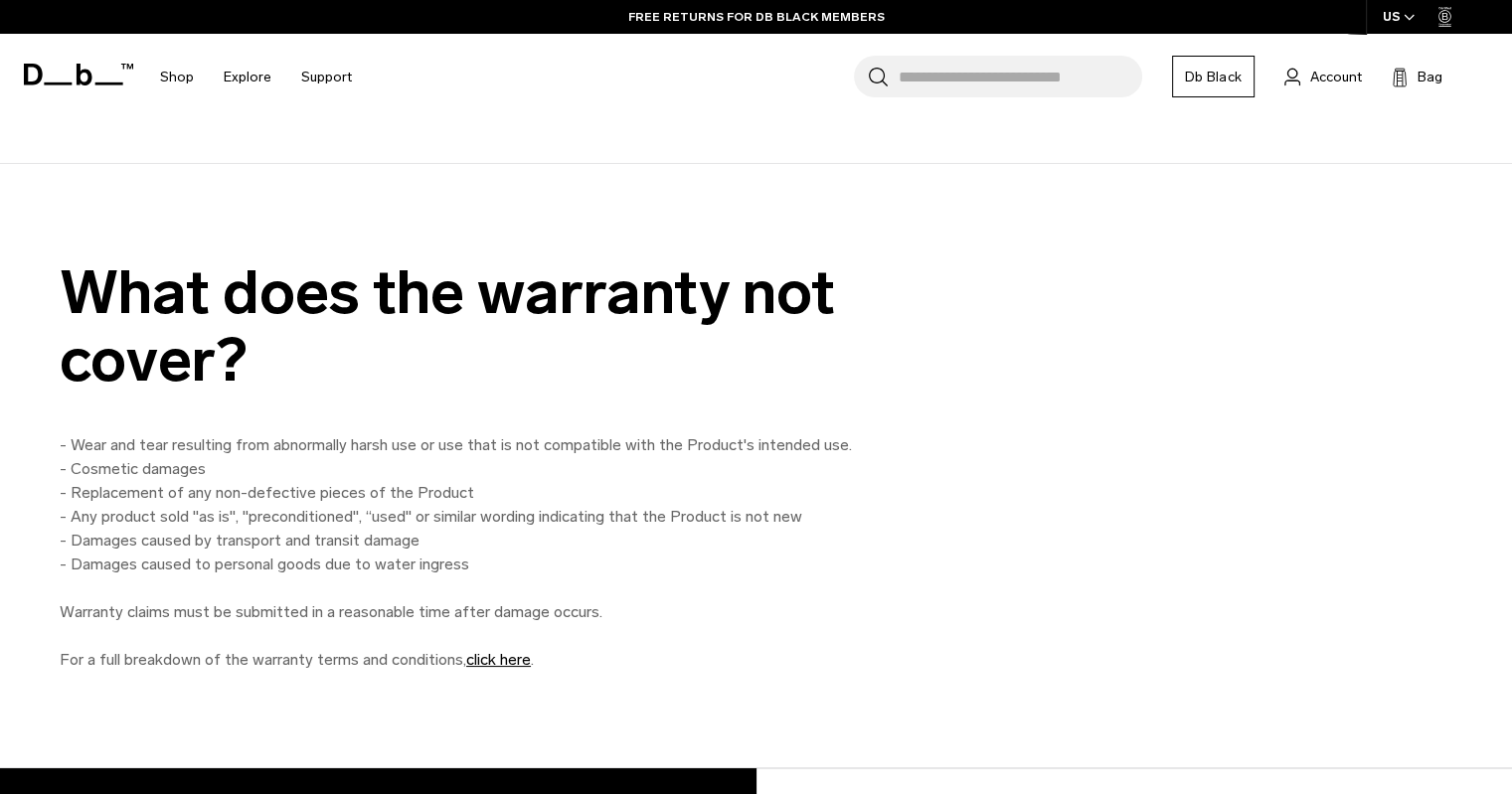click on "- Wear and tear resulting from abnormally harsh use or use that is not compatible with the Product's intended use. - Cosmetic damages - Replacement of any non-defective pieces of the Product - Any product sold "as is", "preconditioned", “used" or similar wording indicating that the Product is not new - Damages caused by transport and transit damage - Damages caused to personal goods due to water ingress Warranty claims must be submitted in a reasonable time after damage occurs. For a full breakdown of the warranty terms and conditions,  click here ." at bounding box center [507, 553] 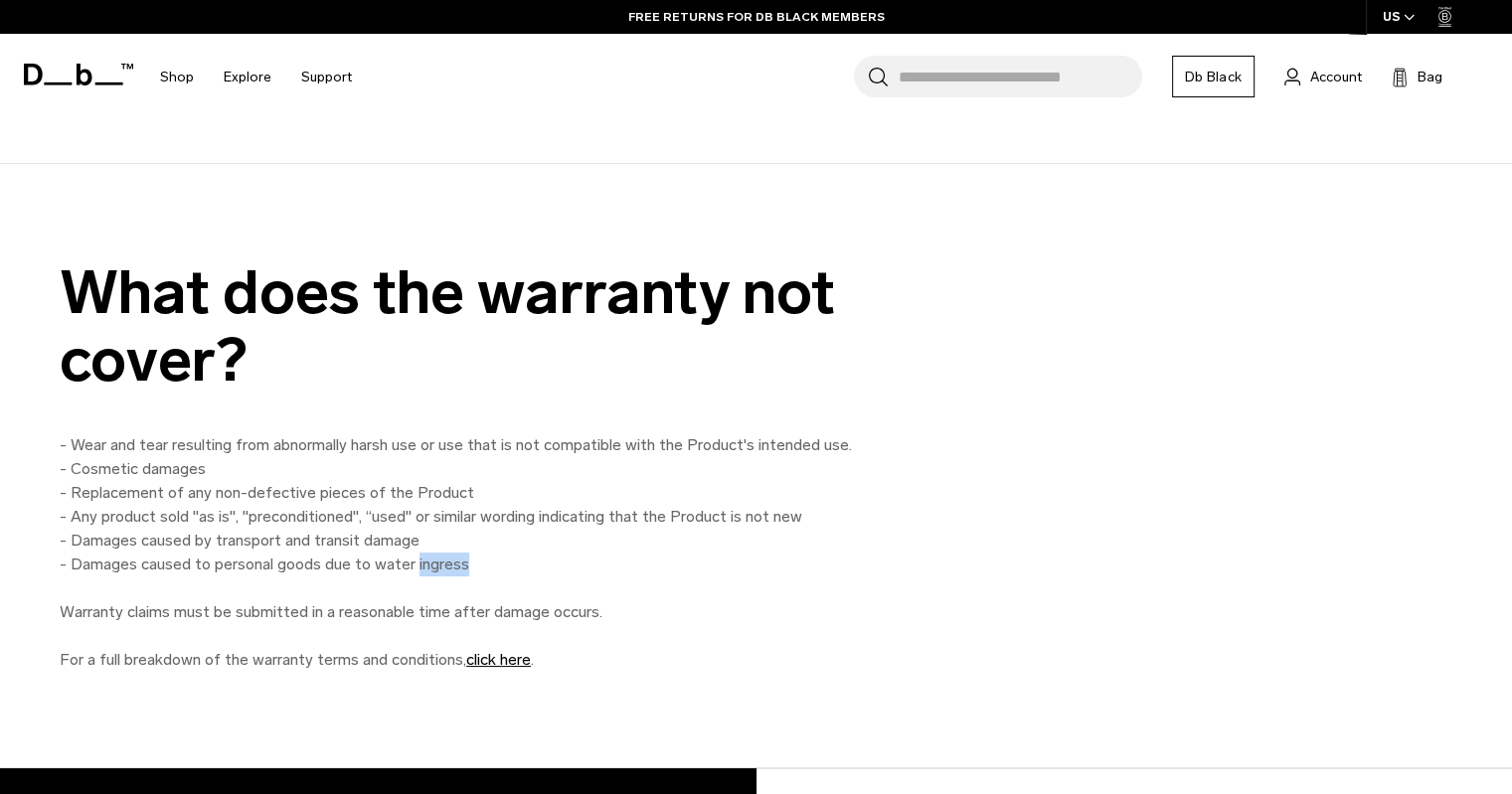 click on "- Wear and tear resulting from abnormally harsh use or use that is not compatible with the Product's intended use. - Cosmetic damages - Replacement of any non-defective pieces of the Product - Any product sold "as is", "preconditioned", “used" or similar wording indicating that the Product is not new - Damages caused by transport and transit damage - Damages caused to personal goods due to water ingress Warranty claims must be submitted in a reasonable time after damage occurs. For a full breakdown of the warranty terms and conditions,  click here ." at bounding box center [507, 553] 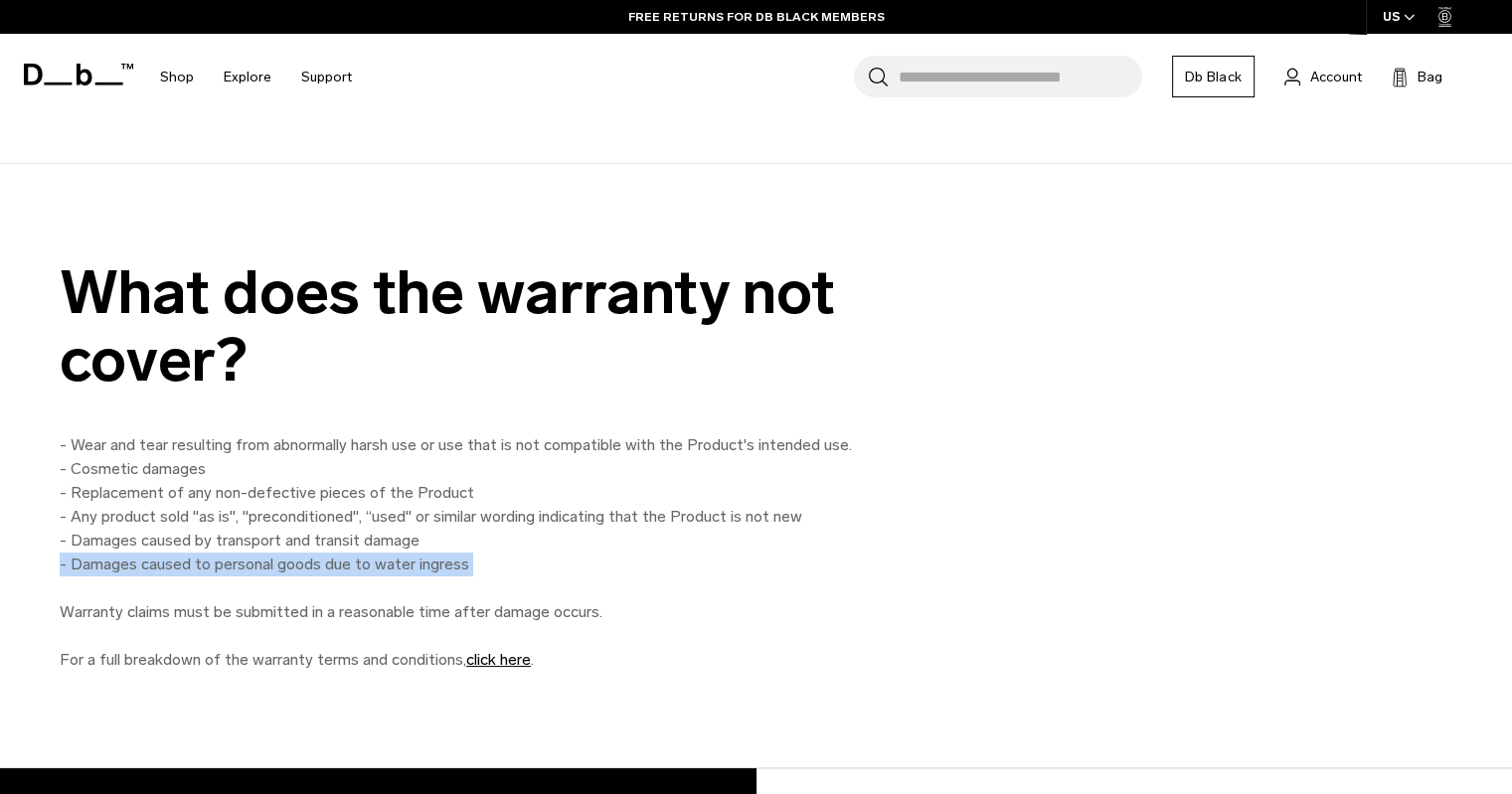 click on "- Wear and tear resulting from abnormally harsh use or use that is not compatible with the Product's intended use. - Cosmetic damages - Replacement of any non-defective pieces of the Product - Any product sold "as is", "preconditioned", “used" or similar wording indicating that the Product is not new - Damages caused by transport and transit damage - Damages caused to personal goods due to water ingress Warranty claims must be submitted in a reasonable time after damage occurs. For a full breakdown of the warranty terms and conditions,  click here ." at bounding box center [507, 553] 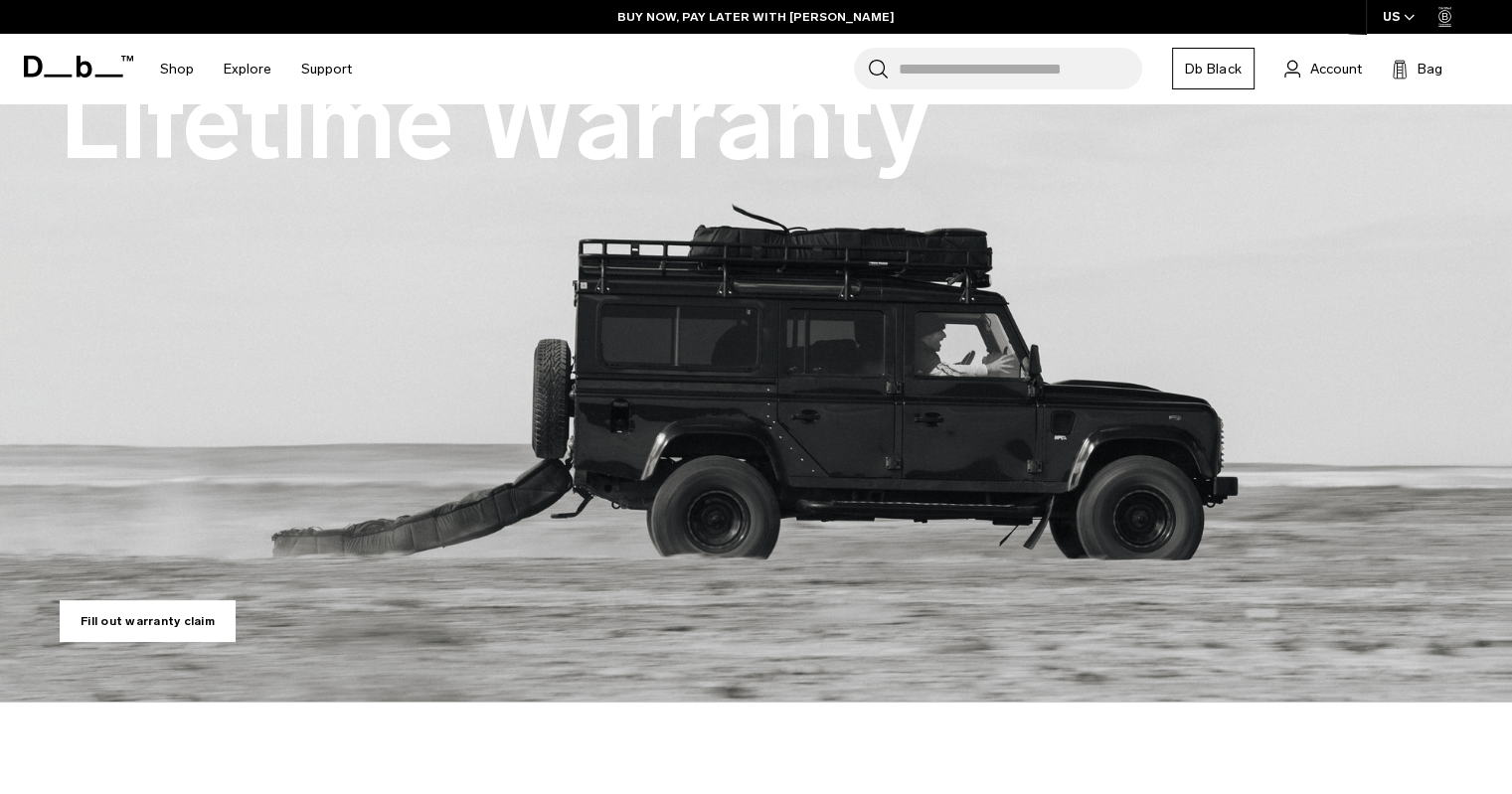 scroll, scrollTop: 0, scrollLeft: 0, axis: both 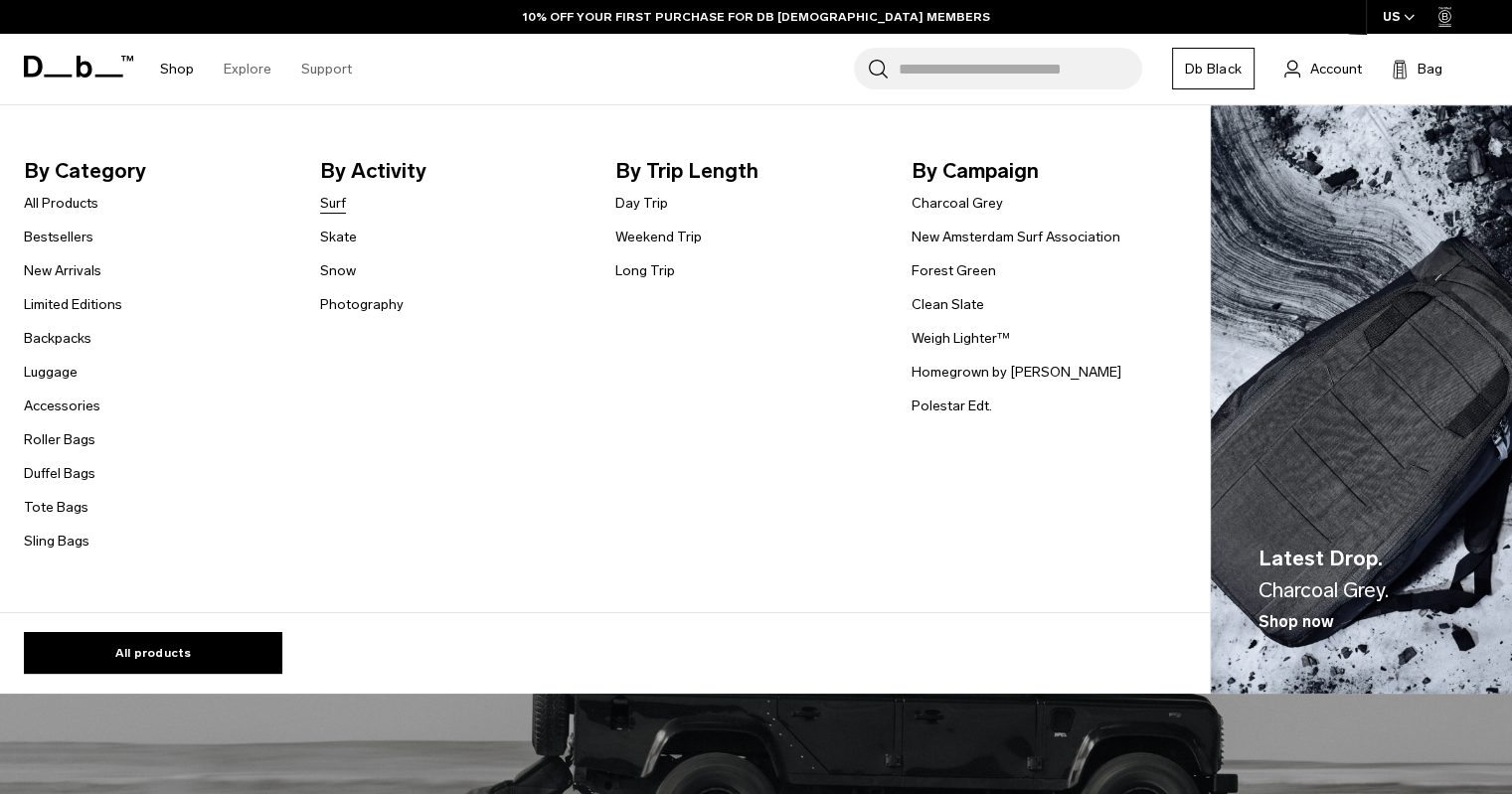 click on "Surf" at bounding box center (333, 203) 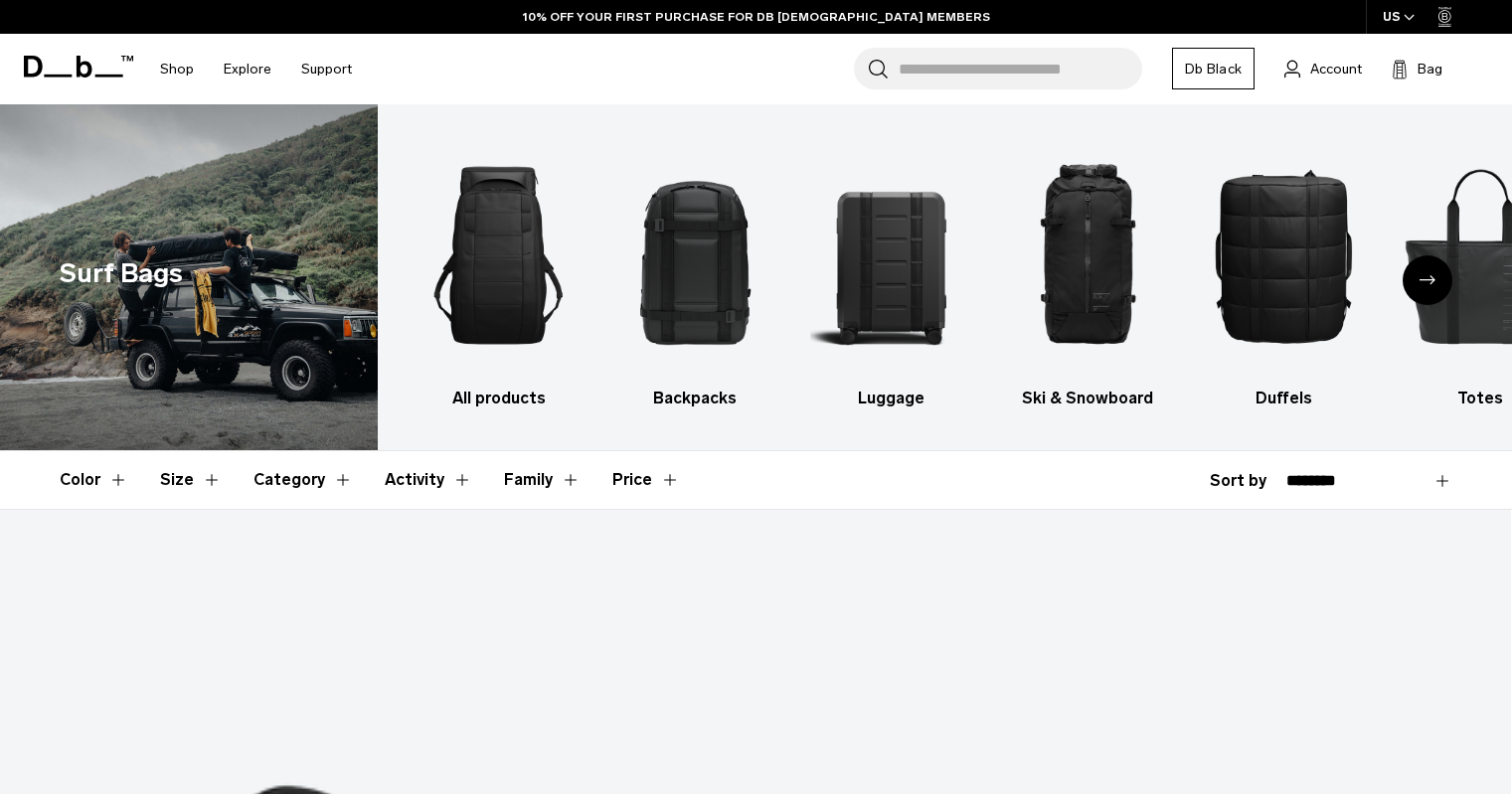 scroll, scrollTop: 521, scrollLeft: 0, axis: vertical 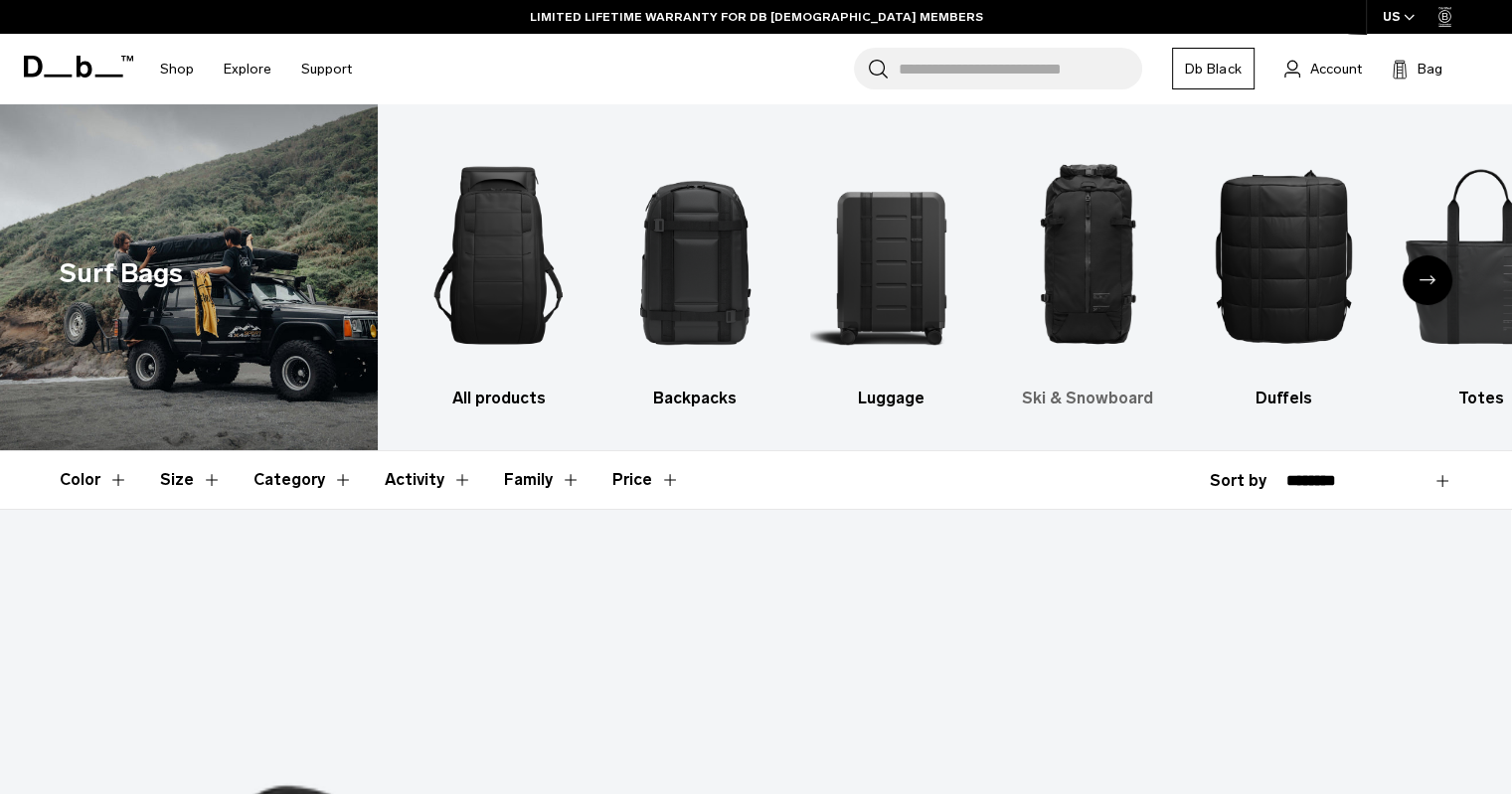 click at bounding box center [1088, 255] 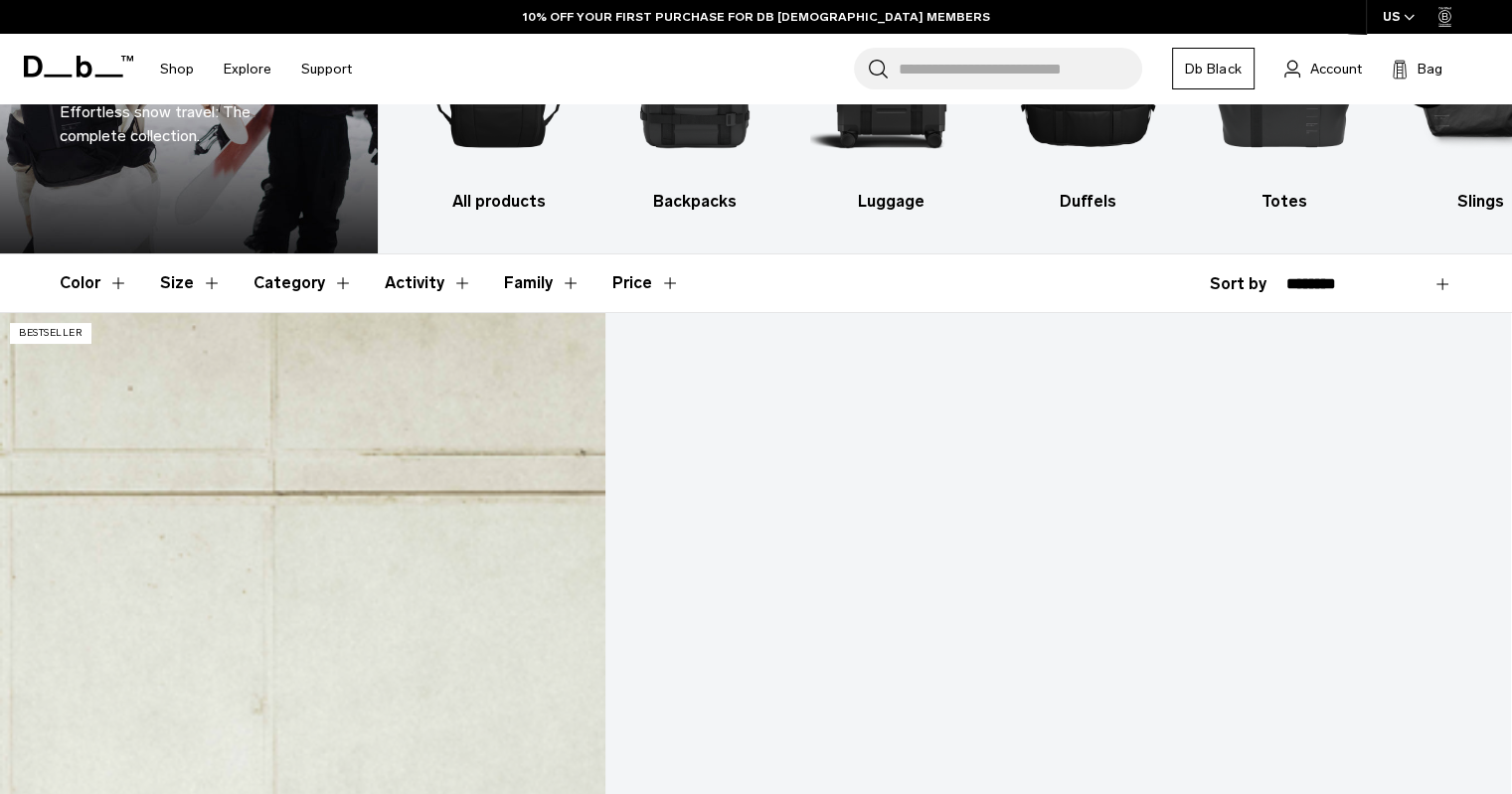scroll, scrollTop: 197, scrollLeft: 0, axis: vertical 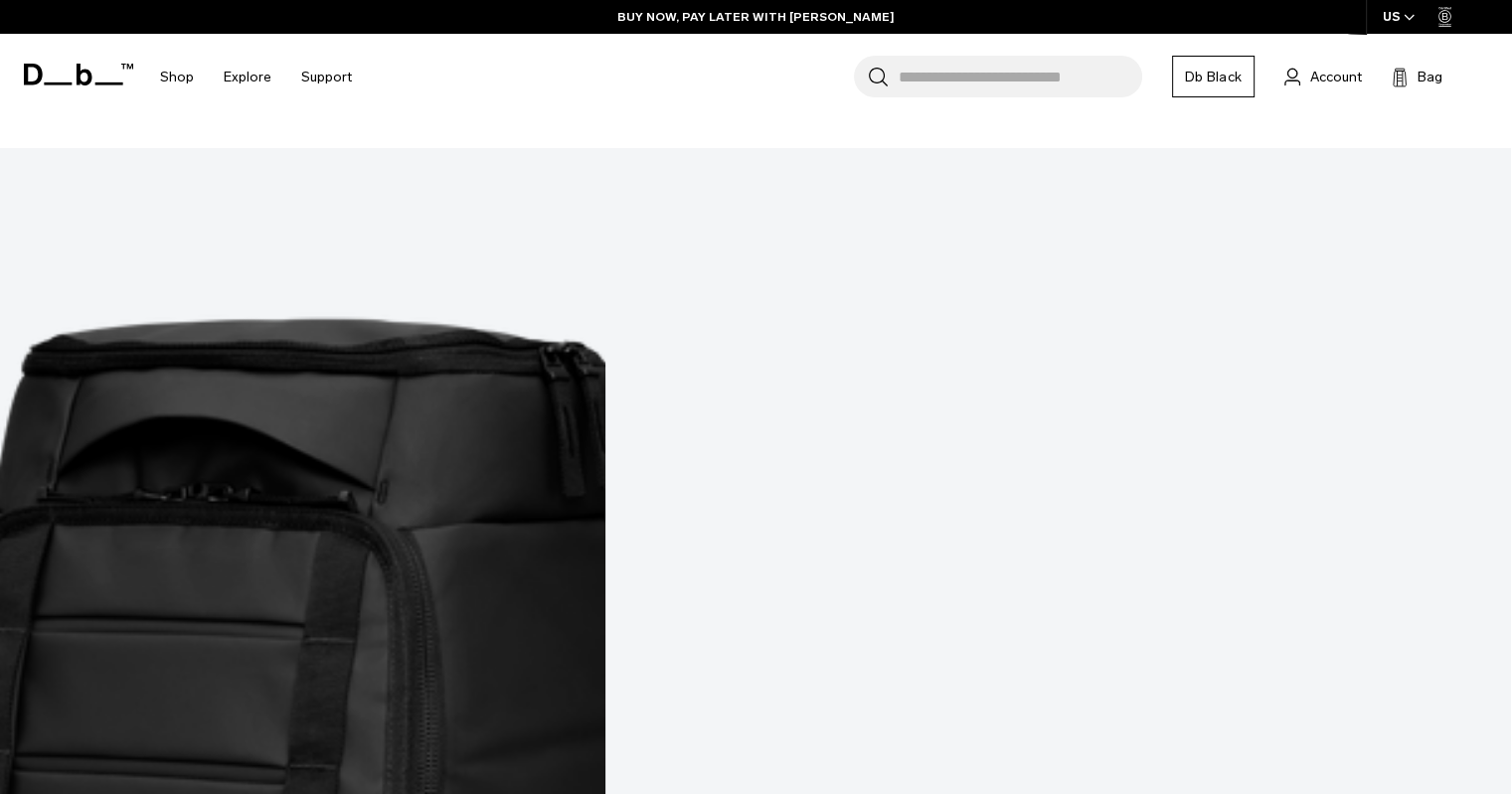 click on "Show more" at bounding box center (756, 68015) 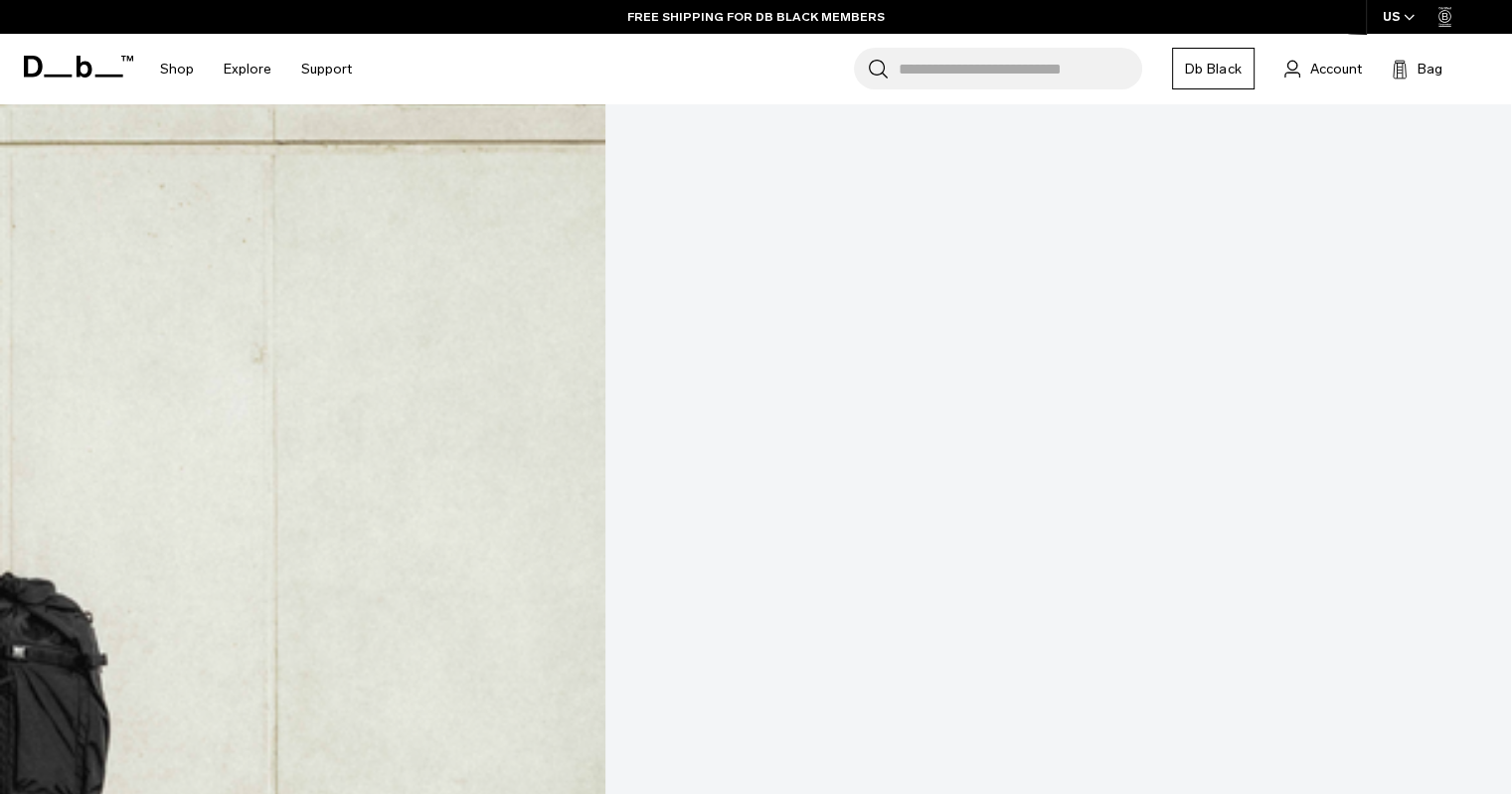 scroll, scrollTop: 588, scrollLeft: 0, axis: vertical 